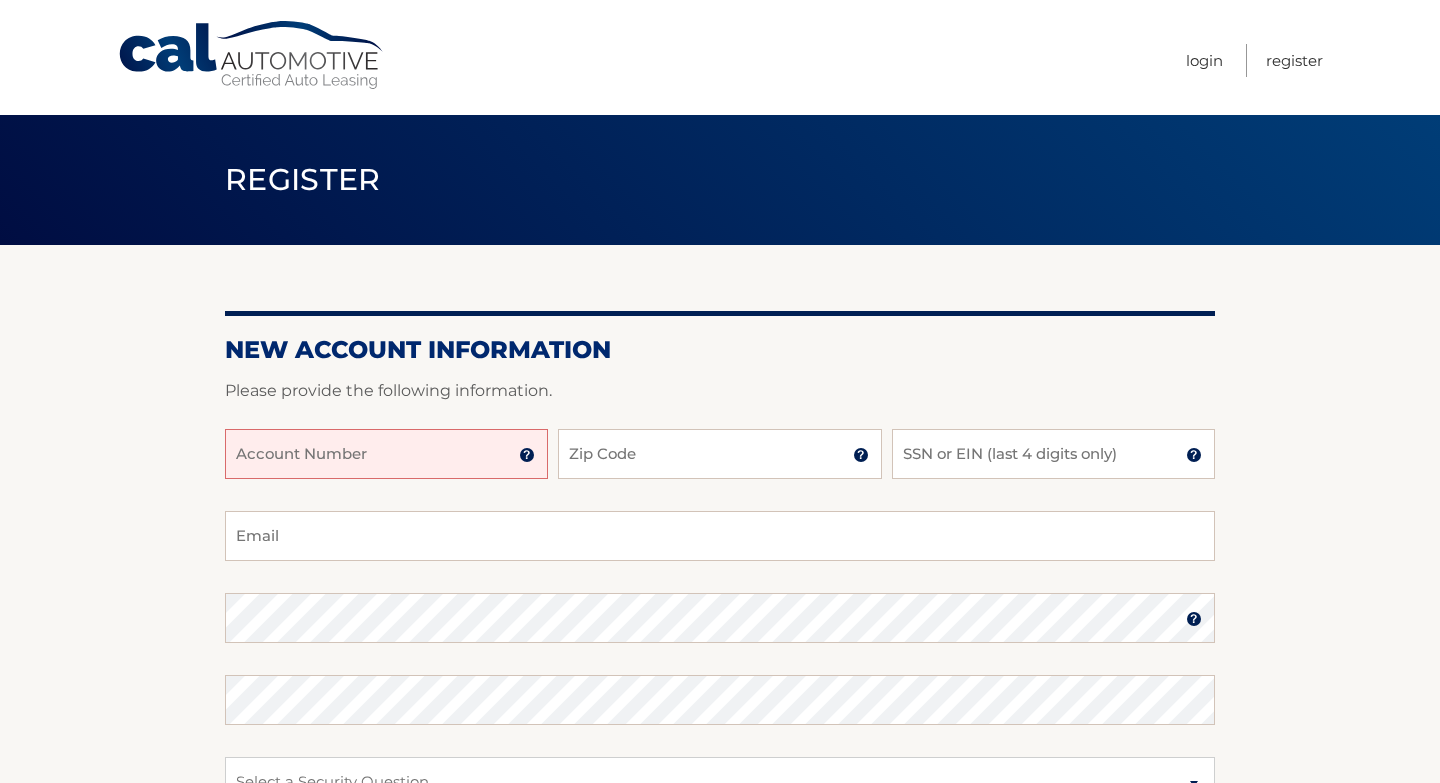 scroll, scrollTop: 0, scrollLeft: 0, axis: both 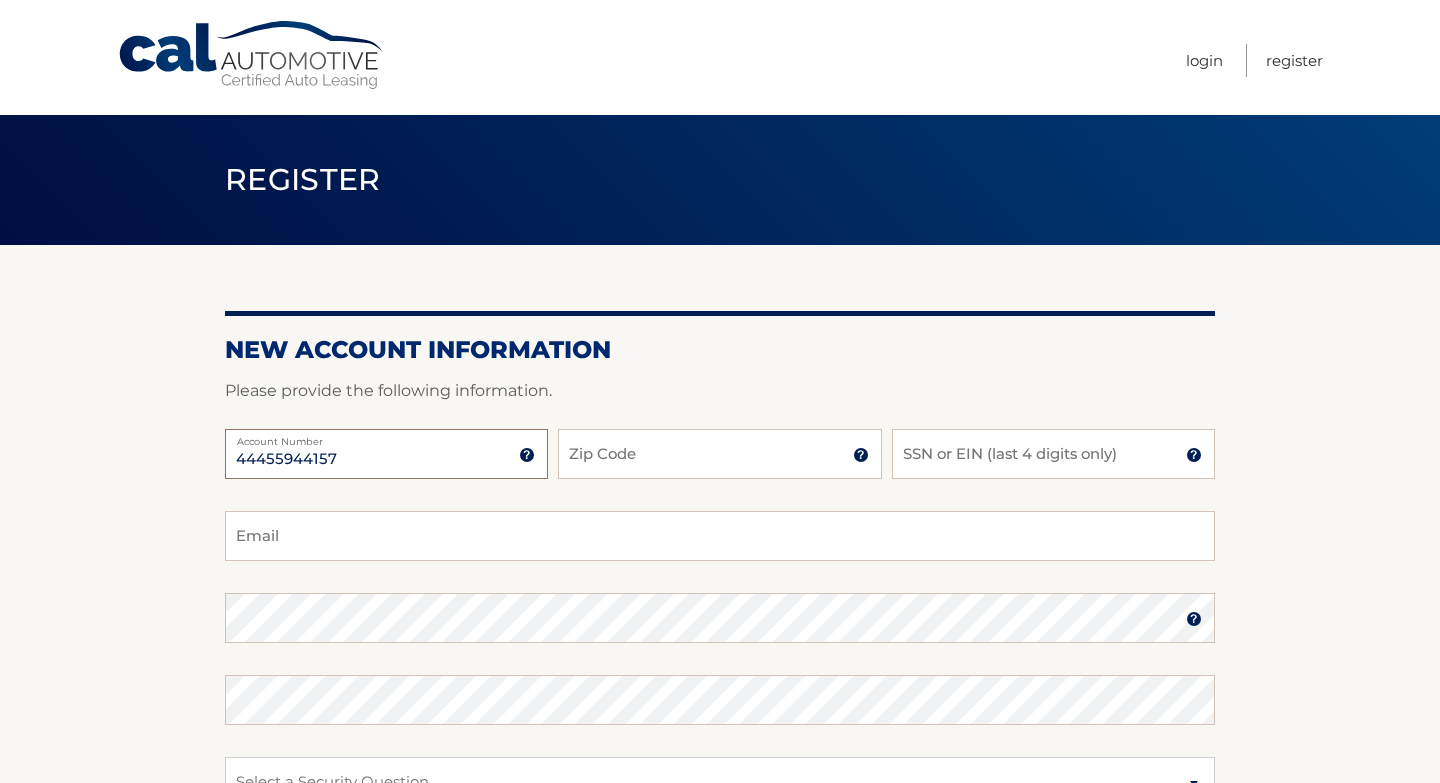 type on "44455944157" 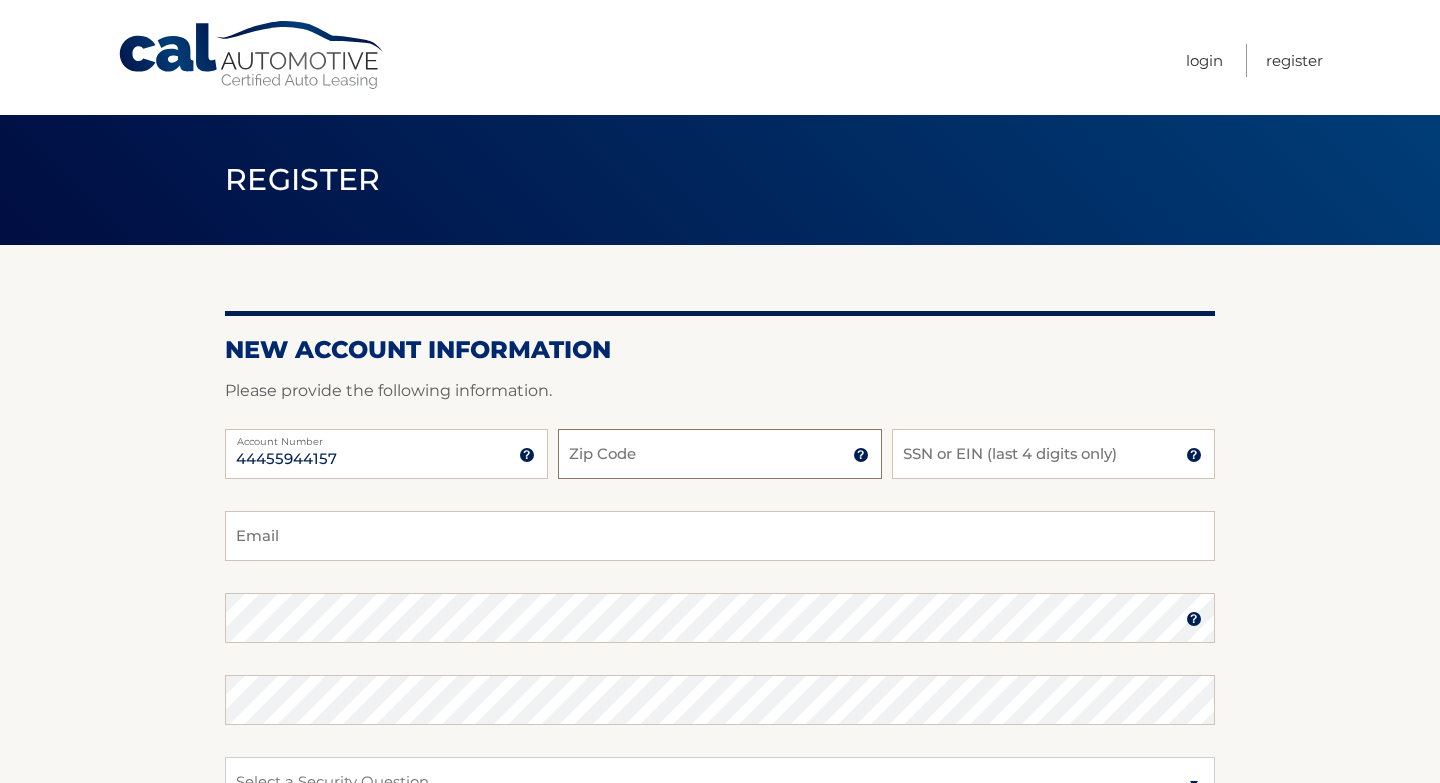 click on "Zip Code" at bounding box center [719, 454] 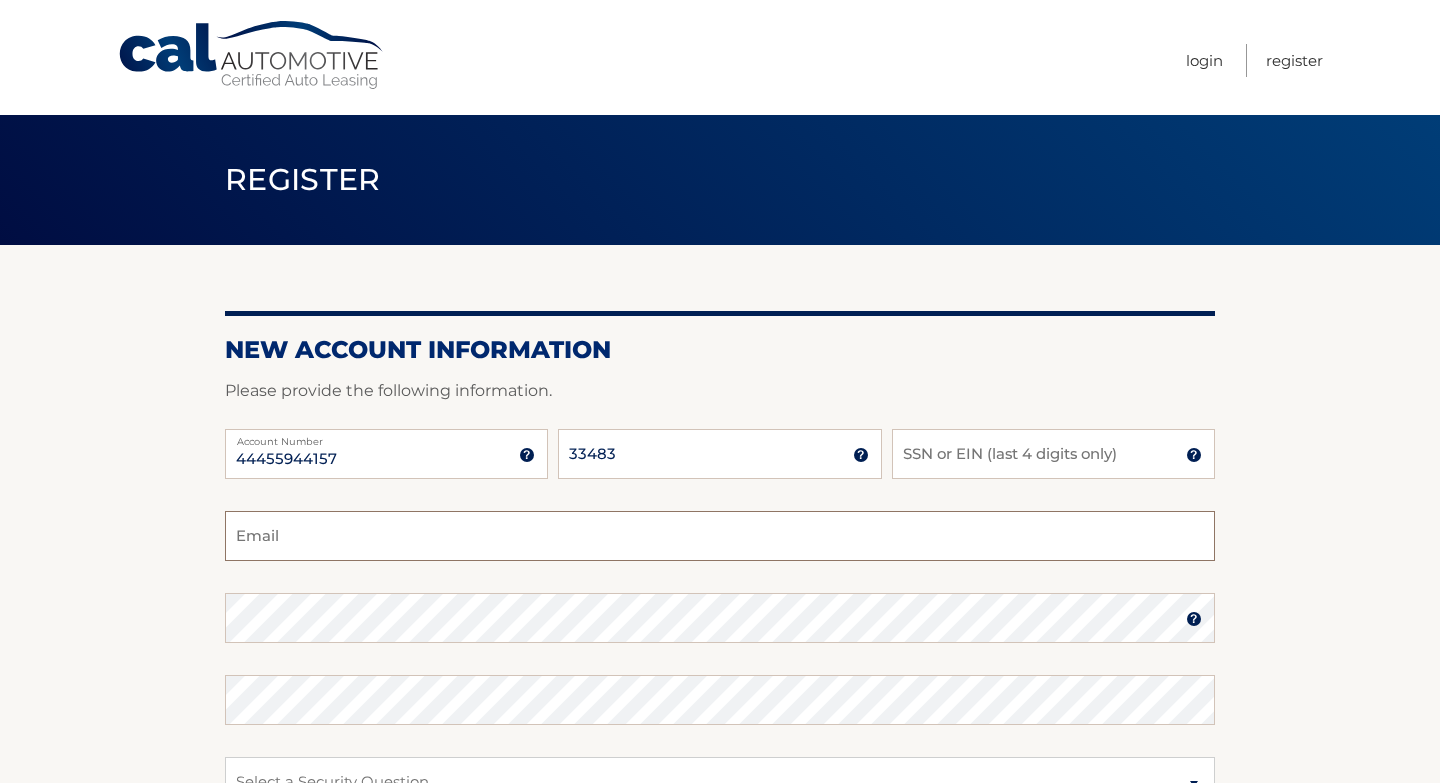 type on "srhofstetter@gmail.com" 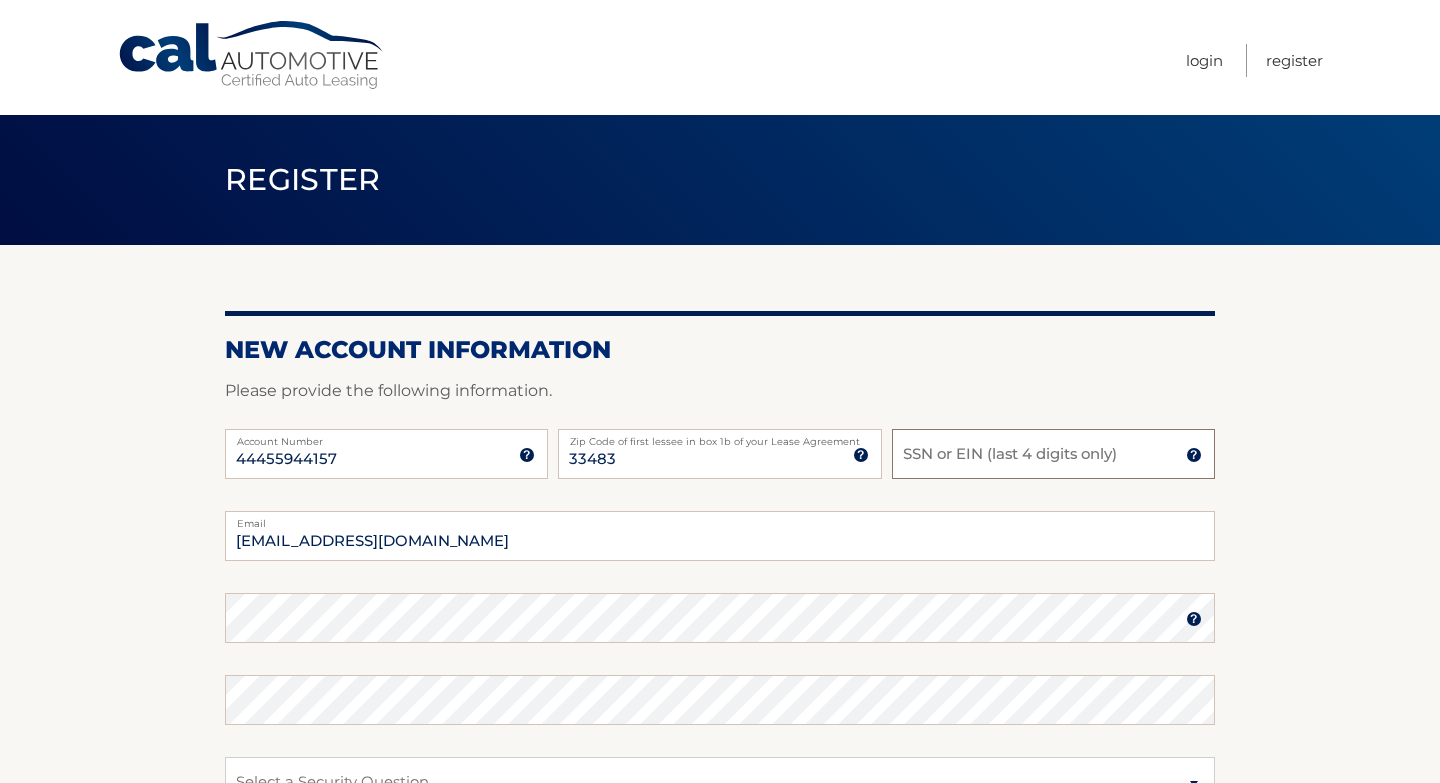 click on "SSN or EIN (last 4 digits only)" at bounding box center [1053, 454] 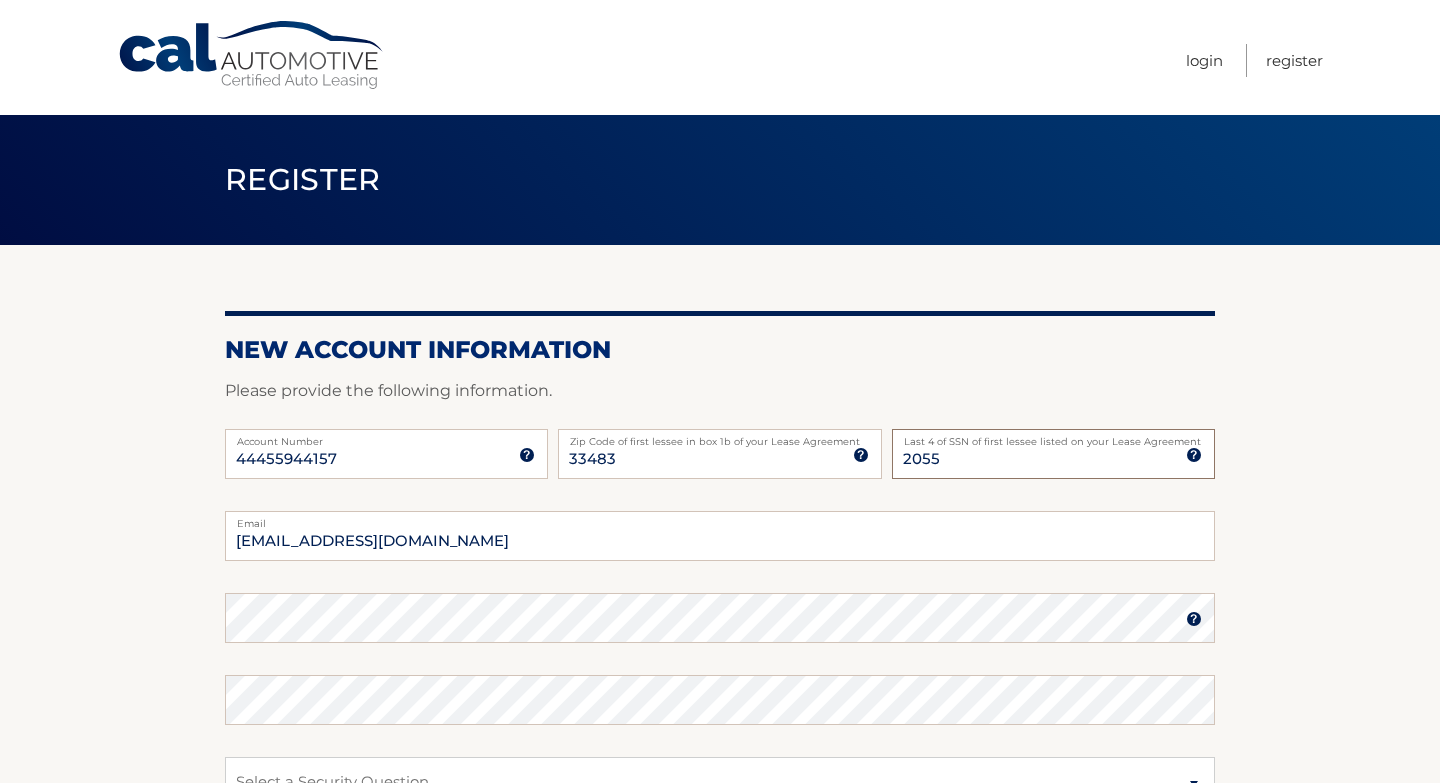 type on "2055" 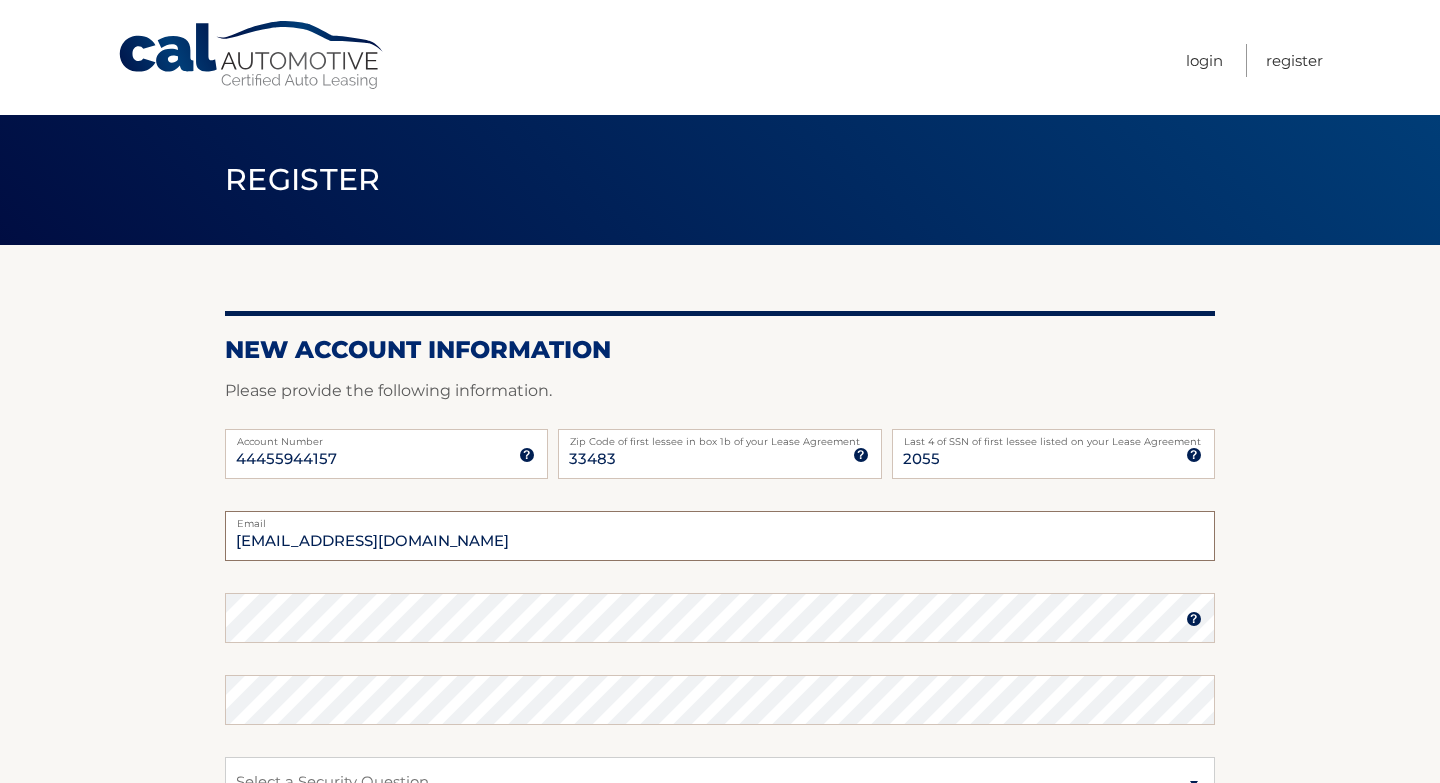 click on "srhofstetter@gmail.com" at bounding box center (720, 536) 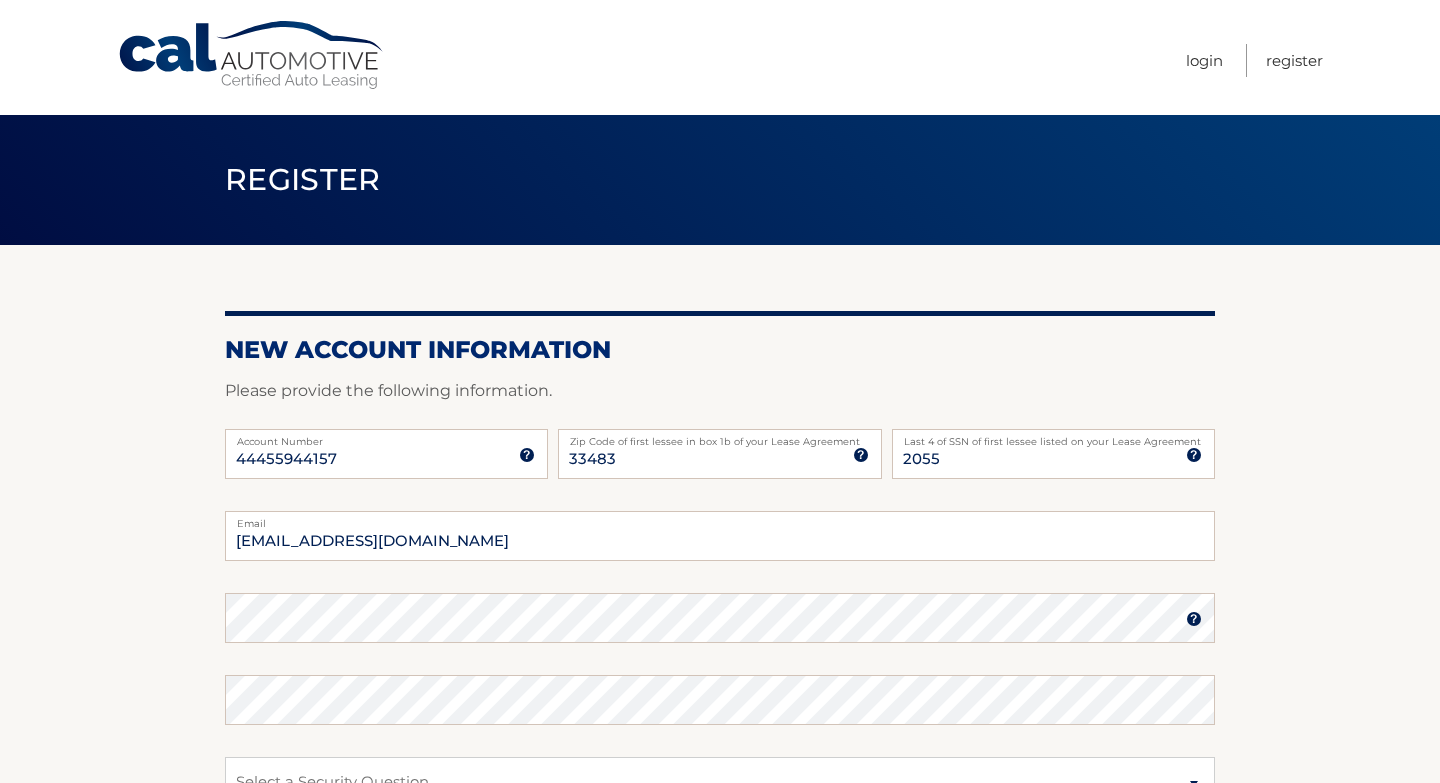 click on "New Account Information
Please provide the following information.
44455944157
Account Number
11 digit account number provided on your coupon book or Welcome Letter
33483
Zip Code of first lessee in box 1b of your Lease Agreement
Zip Code of first lessee in box 1b of your Lease Agreement
2055
Last 4 of SSN of first lessee listed on your Lease Agreement
Last 4 of SSN of first lessee listed on your Lease Agreement
seth315@gmail.com
Email" at bounding box center (720, 635) 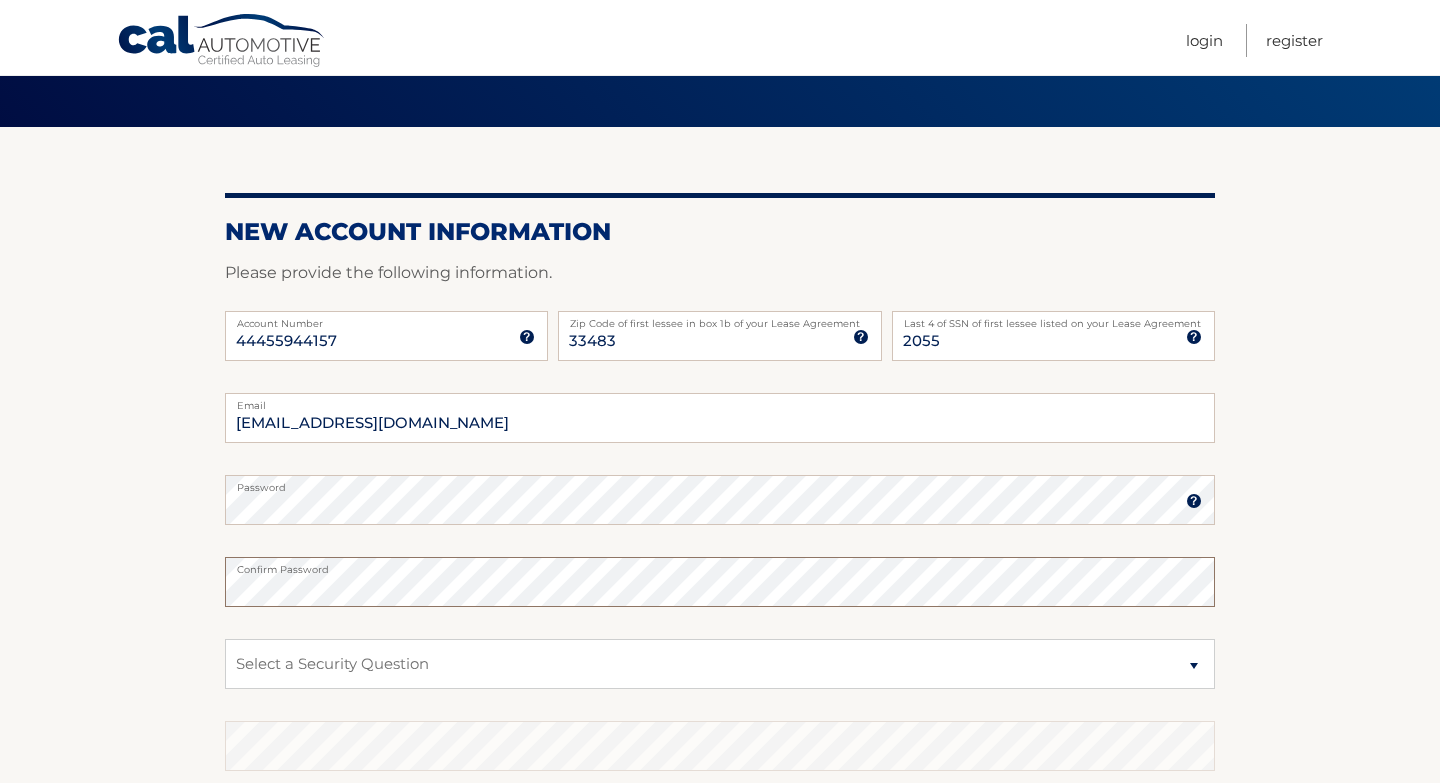 scroll, scrollTop: 139, scrollLeft: 0, axis: vertical 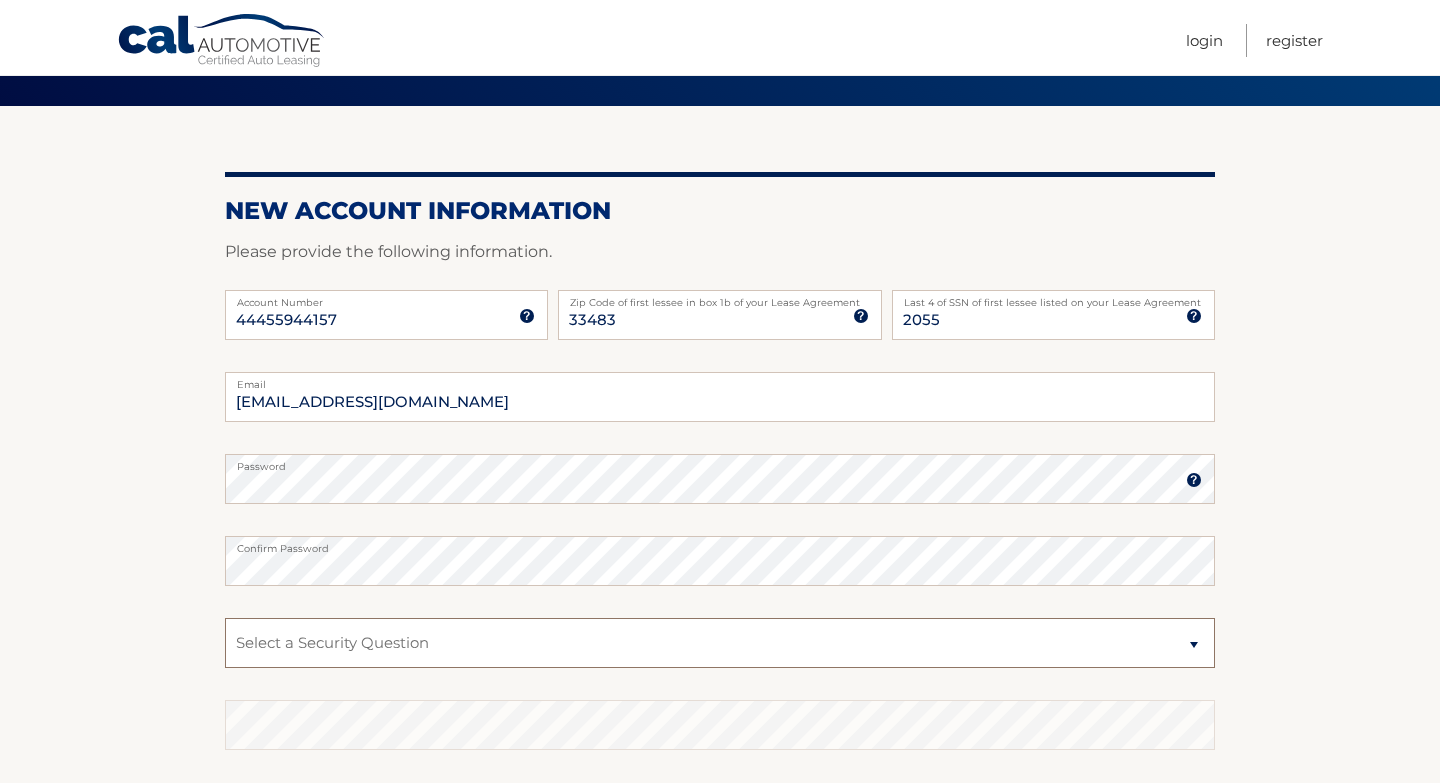 click on "Select a Security Question
What was the name of your elementary school?
What is your mother’s maiden name?
What street did you live on in the third grade?
In what city or town was your first job?
What was your childhood phone number including area code? (e.g., 000-000-0000)" at bounding box center [720, 643] 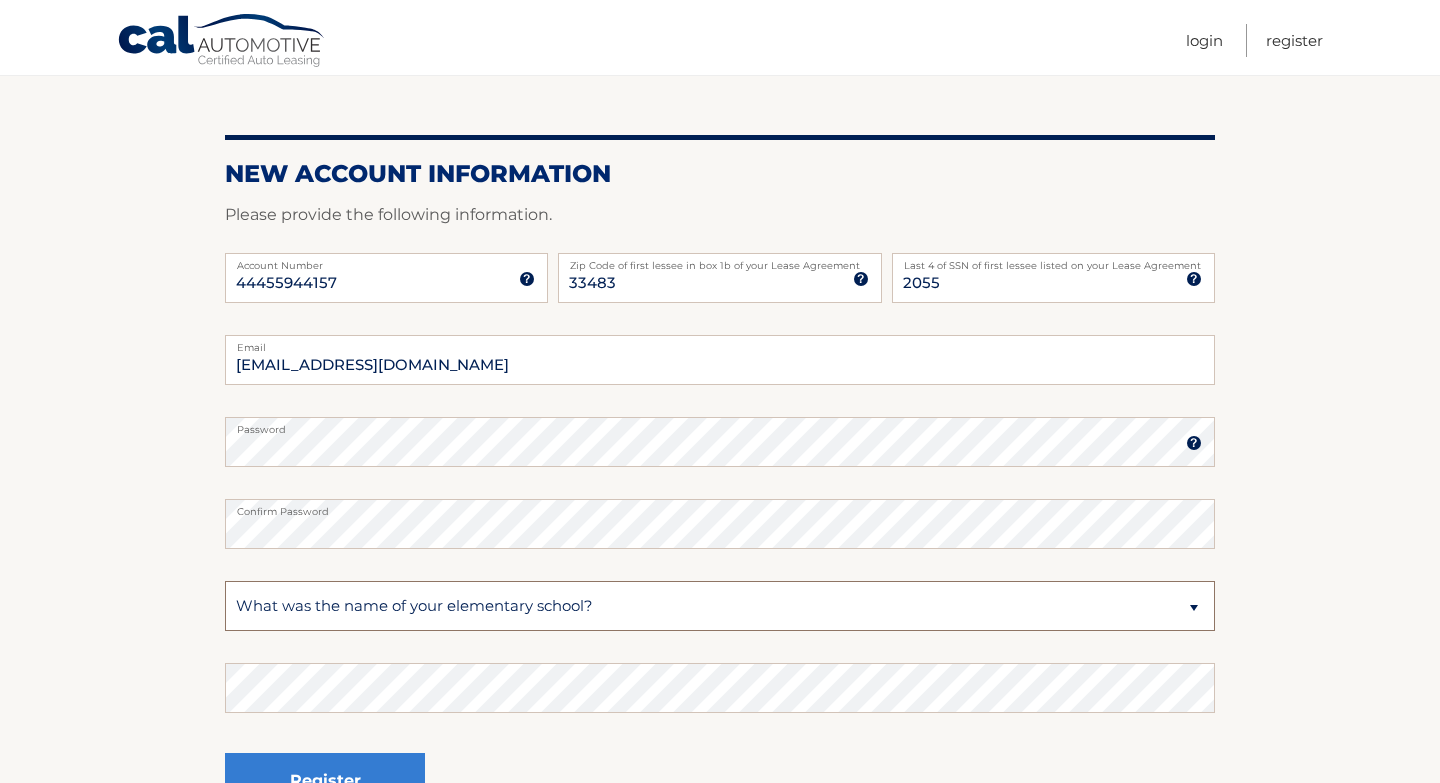 scroll, scrollTop: 190, scrollLeft: 0, axis: vertical 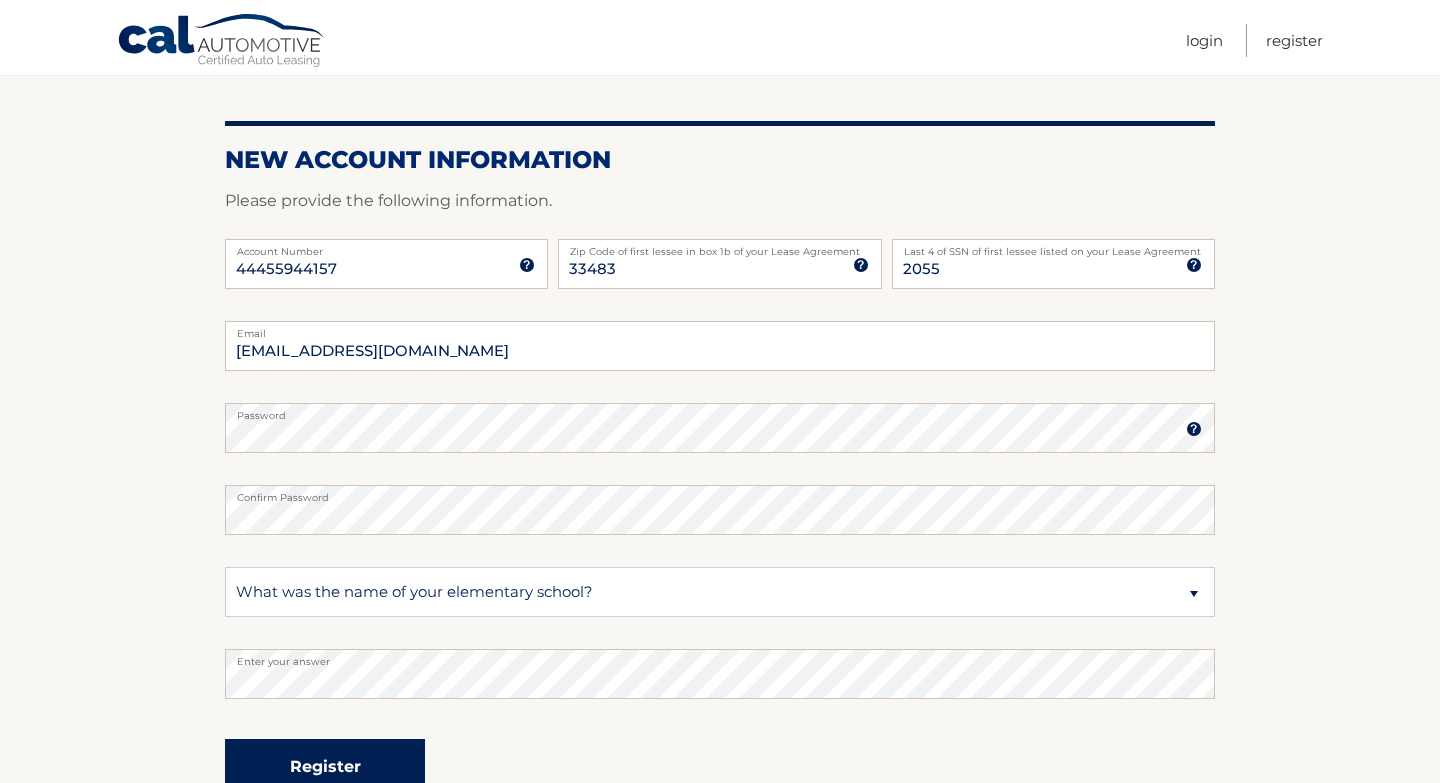 click on "Register" at bounding box center [325, 766] 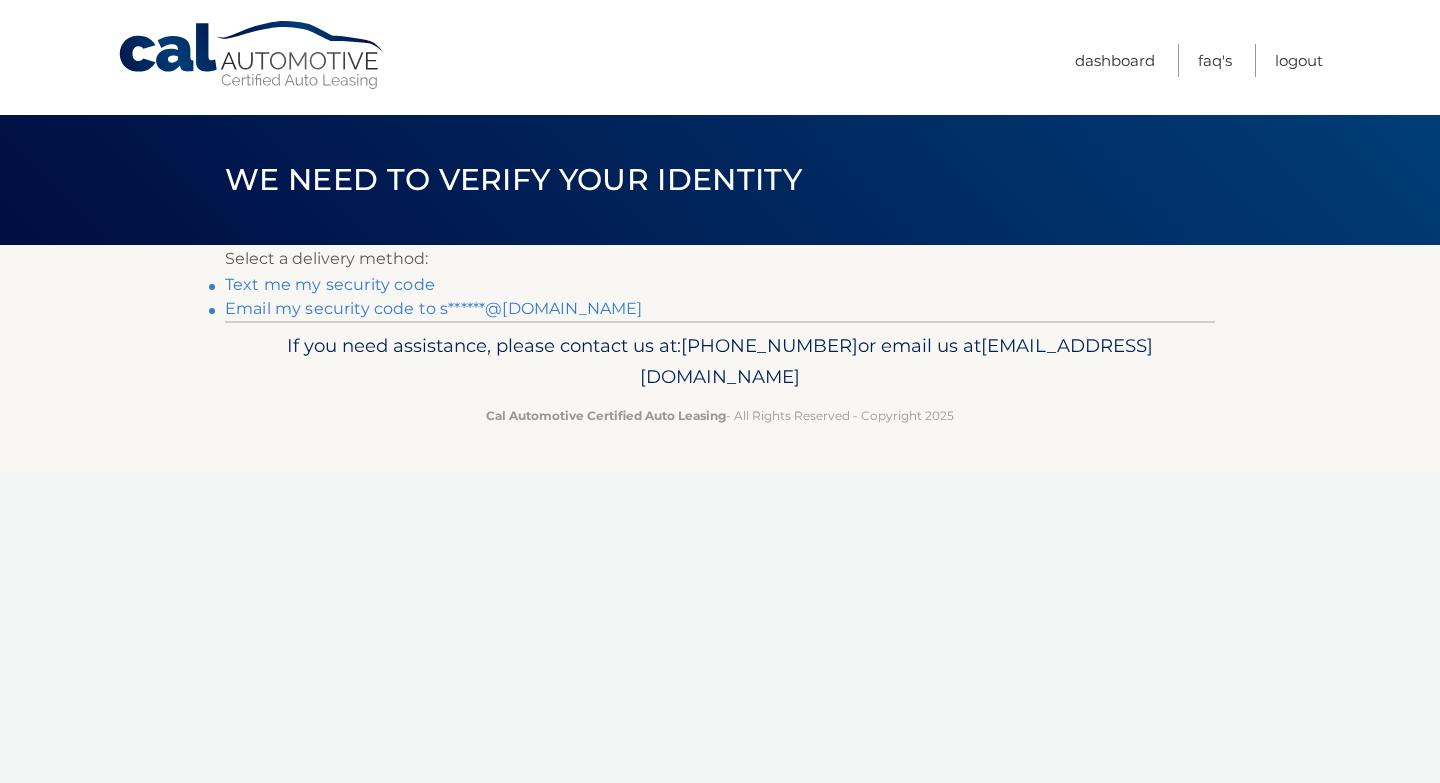 scroll, scrollTop: 0, scrollLeft: 0, axis: both 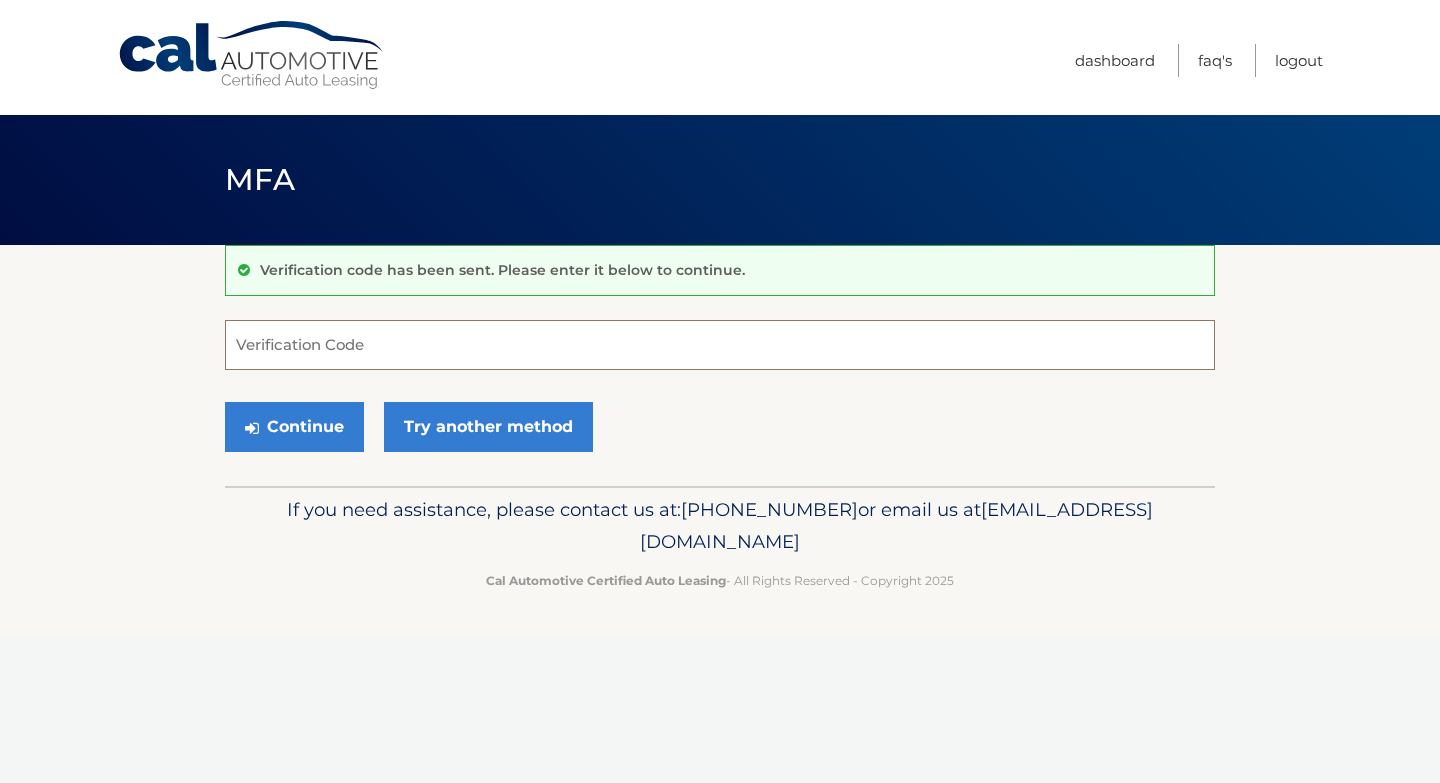 click on "Verification Code" at bounding box center [720, 345] 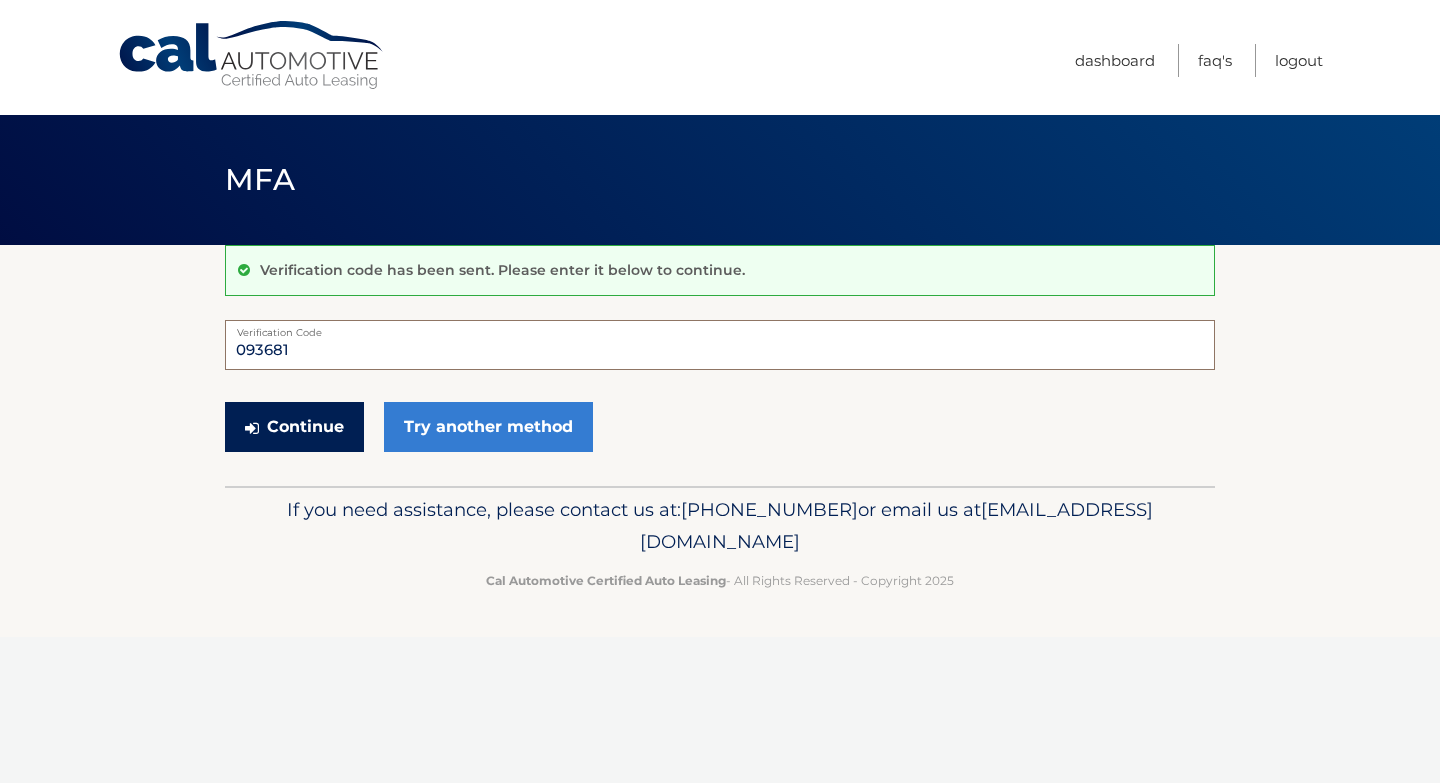 type on "093681" 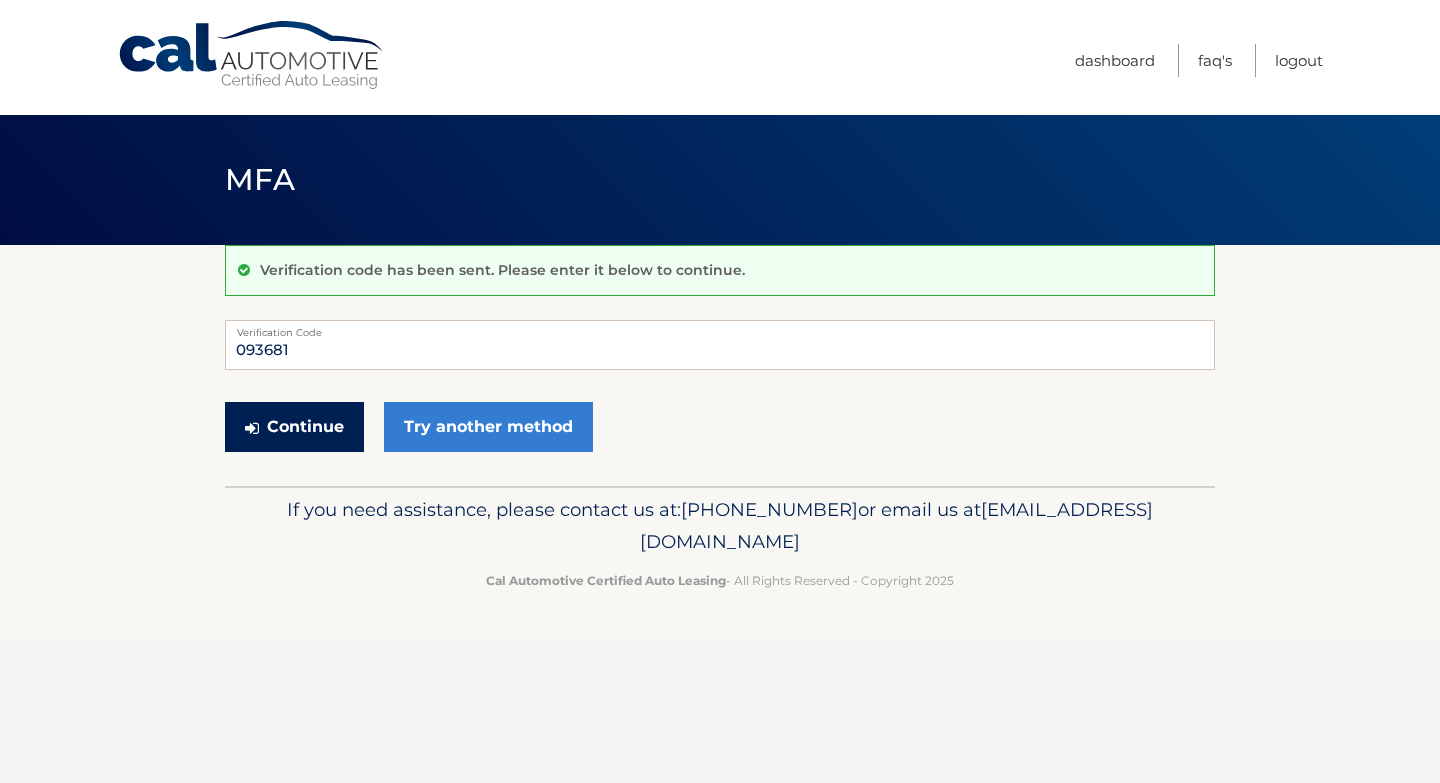 click on "Continue" at bounding box center [294, 427] 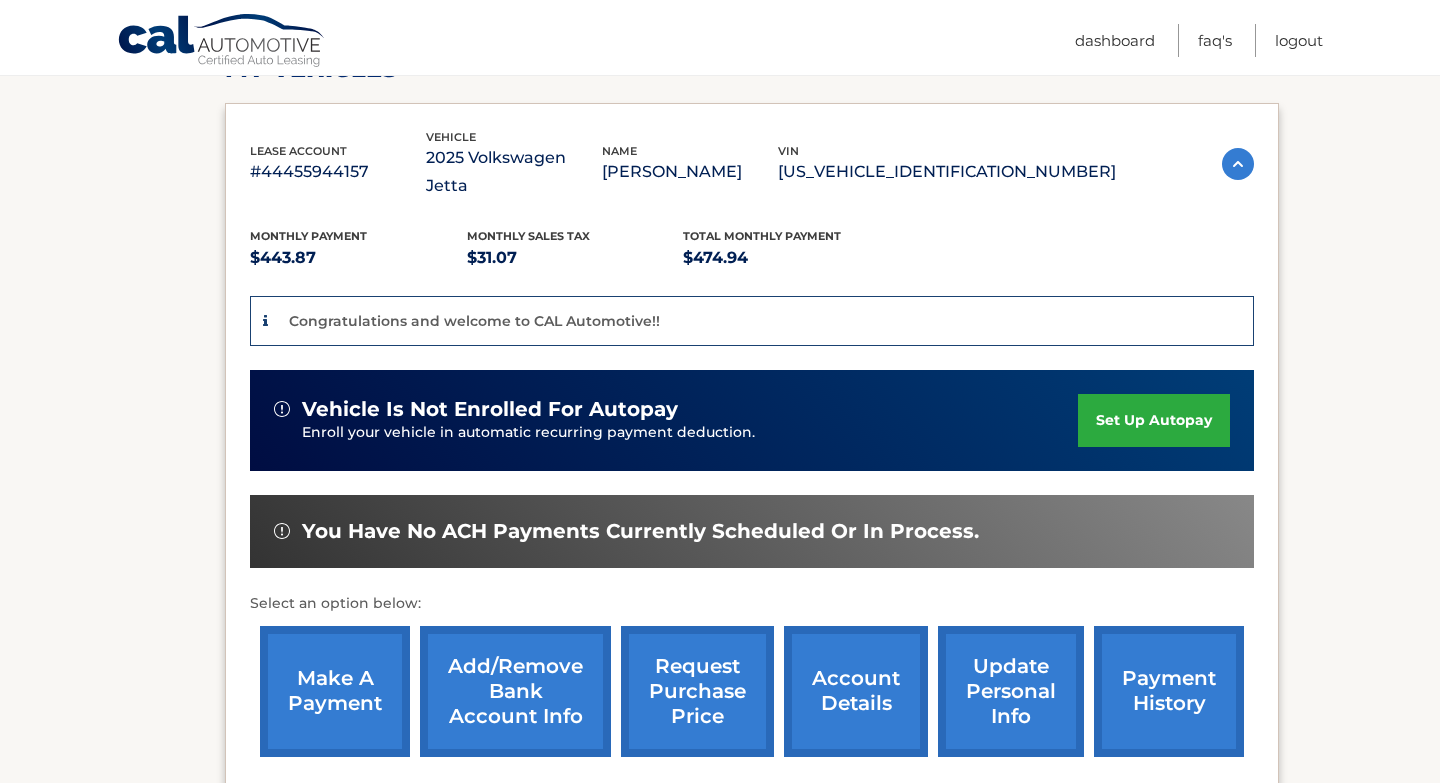 scroll, scrollTop: 313, scrollLeft: 0, axis: vertical 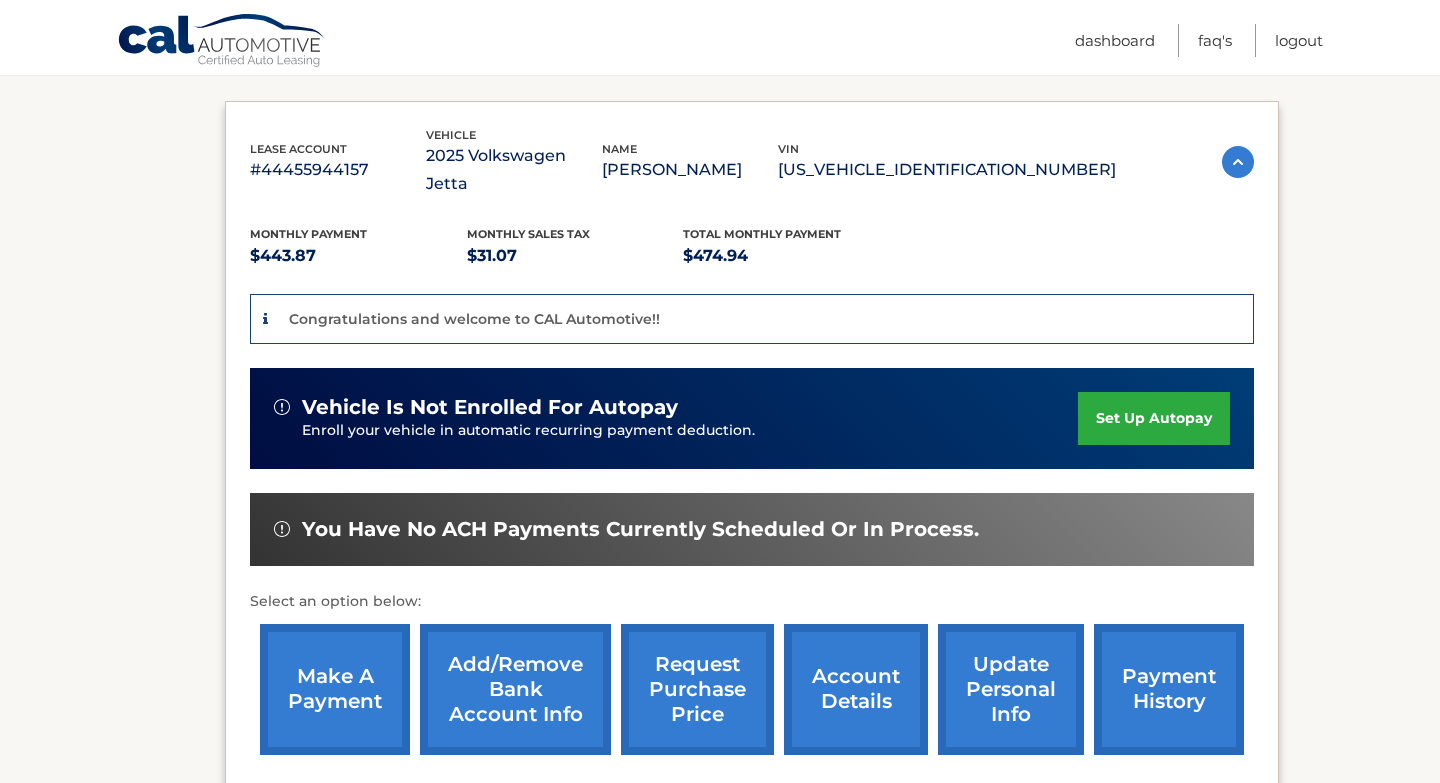 click on "set up autopay" at bounding box center [1154, 418] 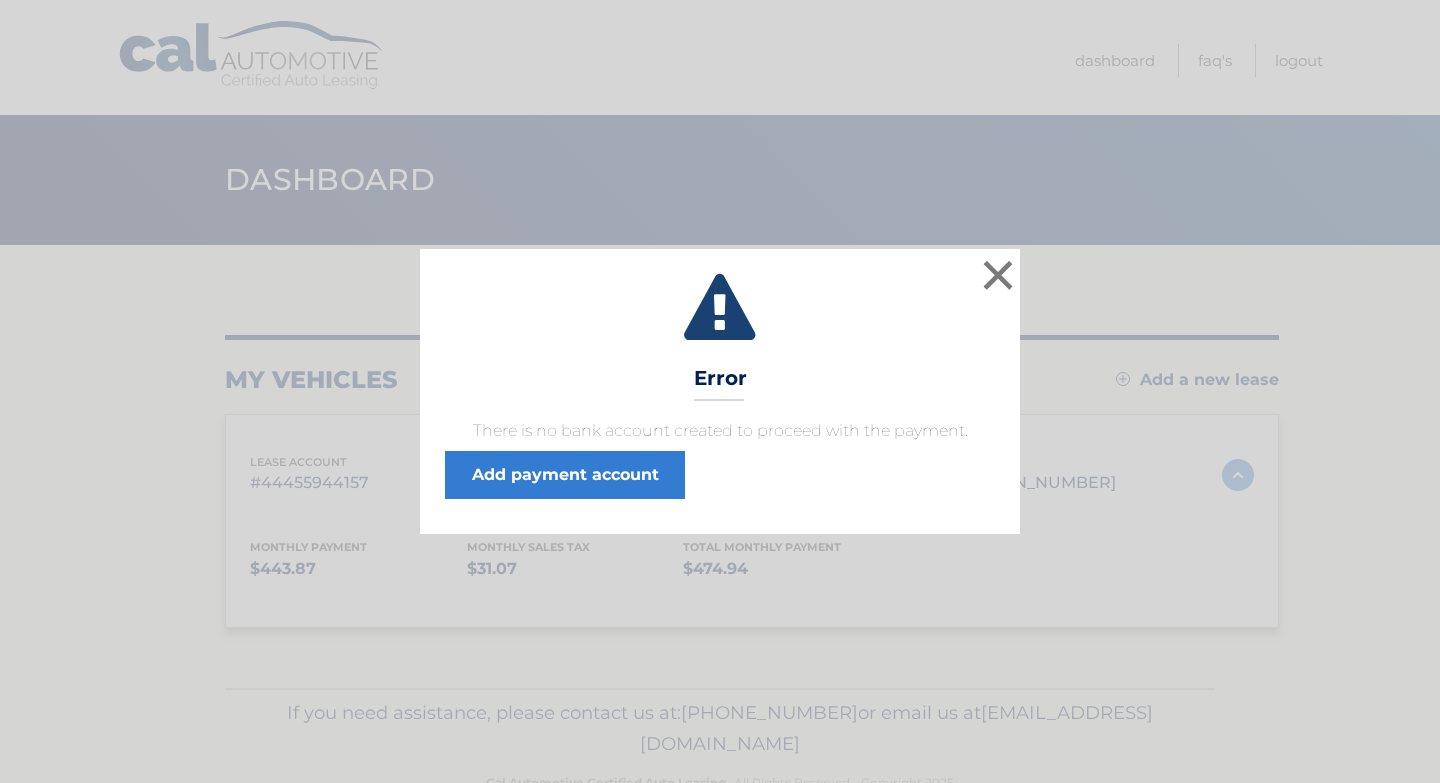 scroll, scrollTop: 0, scrollLeft: 0, axis: both 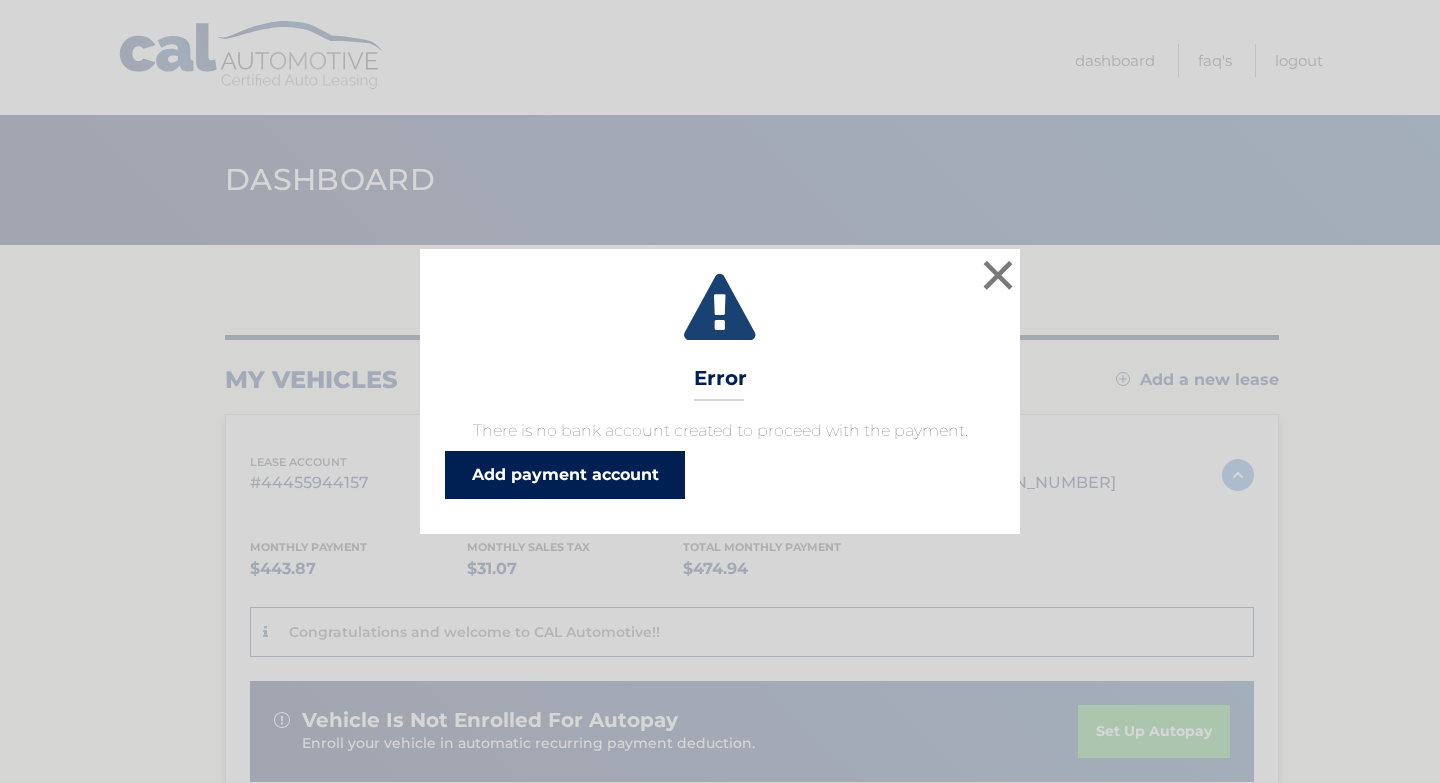 click on "Add payment account" at bounding box center [565, 475] 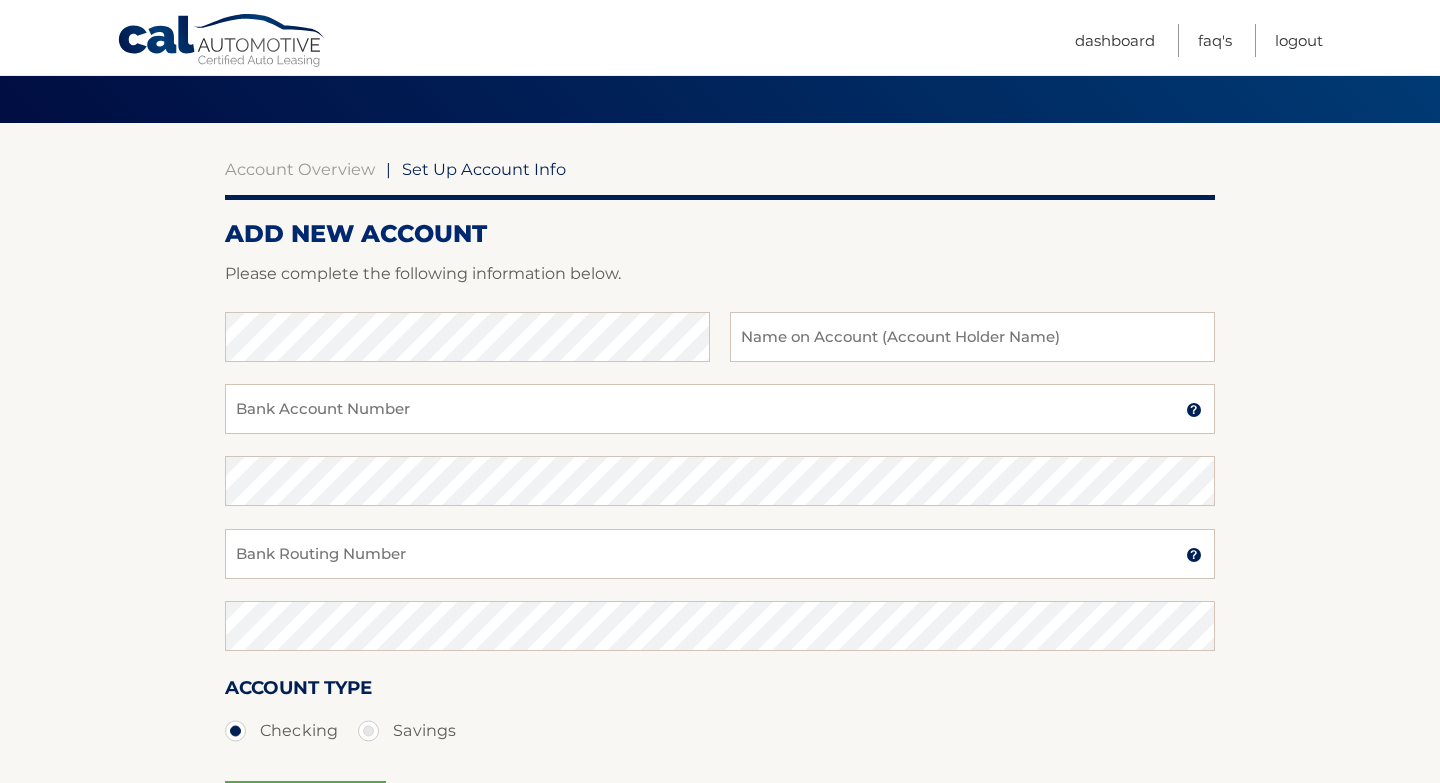 scroll, scrollTop: 0, scrollLeft: 0, axis: both 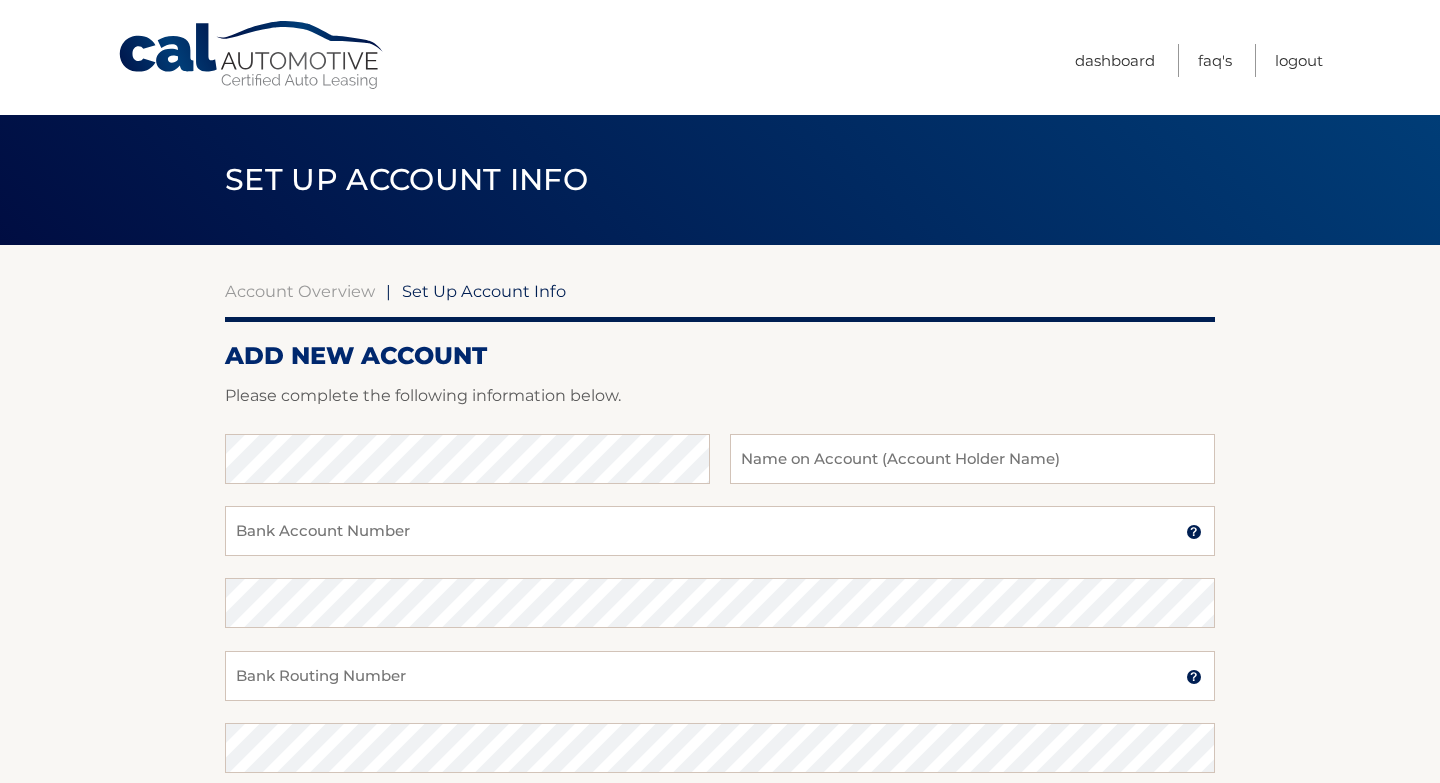 click on "Bank Name
Name on Account (Account Holder Name)" at bounding box center [720, 470] 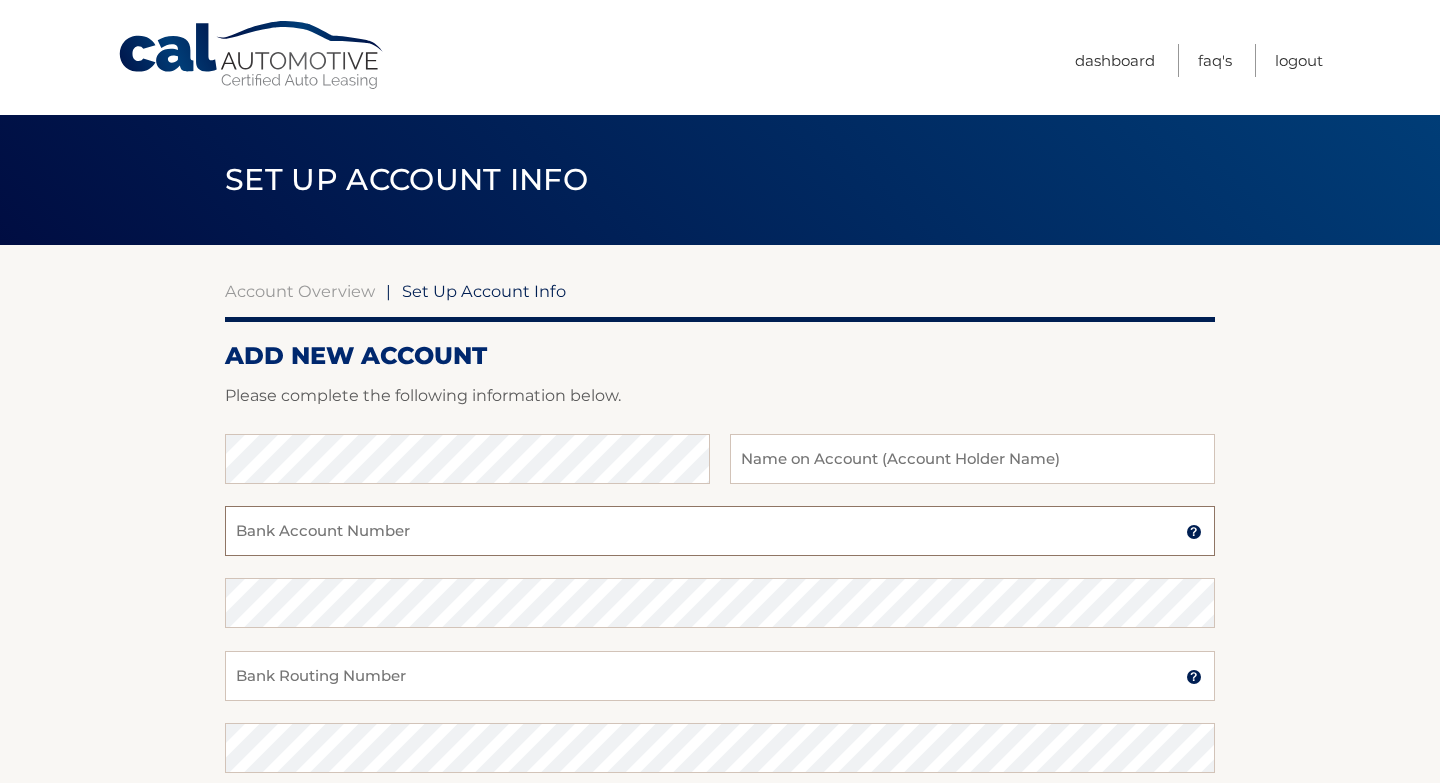 click on "Bank Account Number" at bounding box center (720, 531) 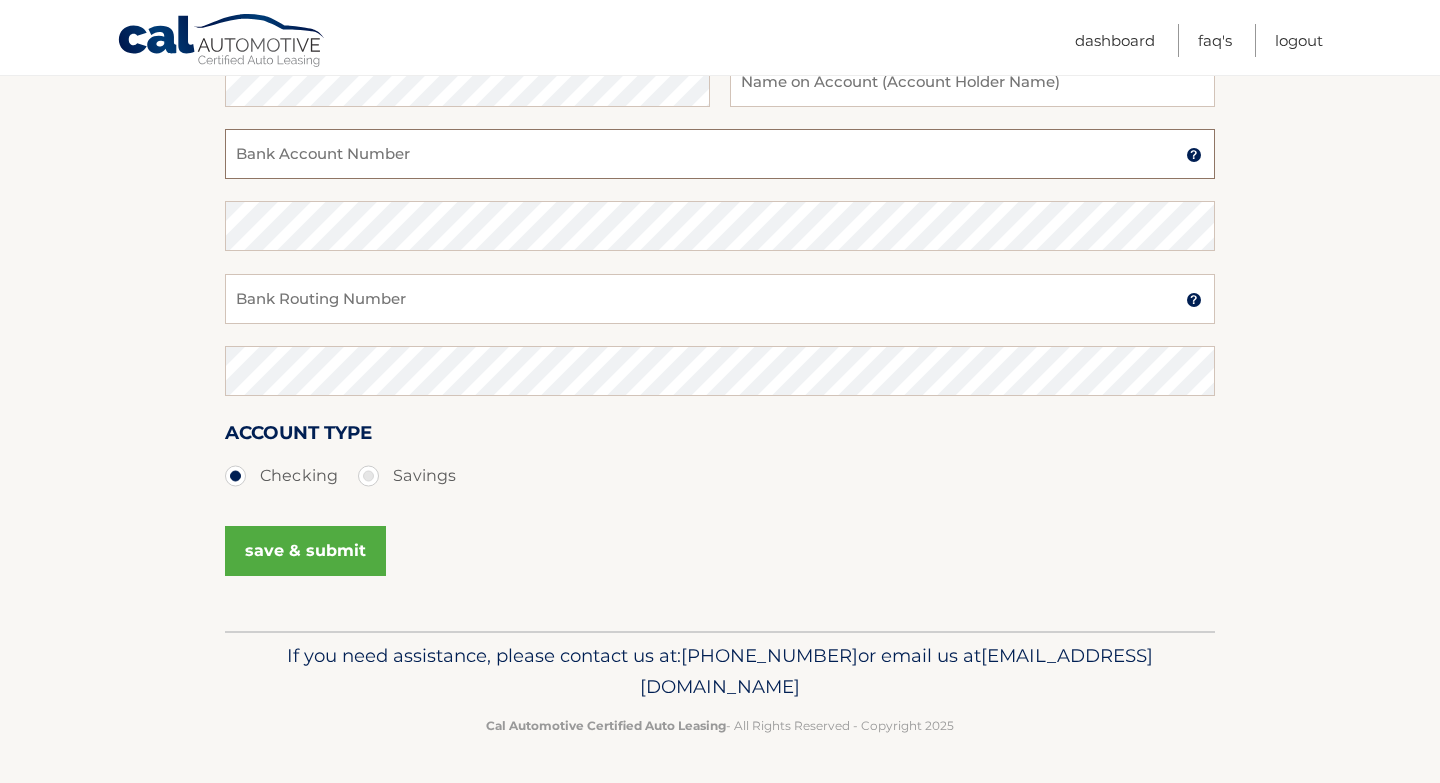 scroll, scrollTop: 0, scrollLeft: 0, axis: both 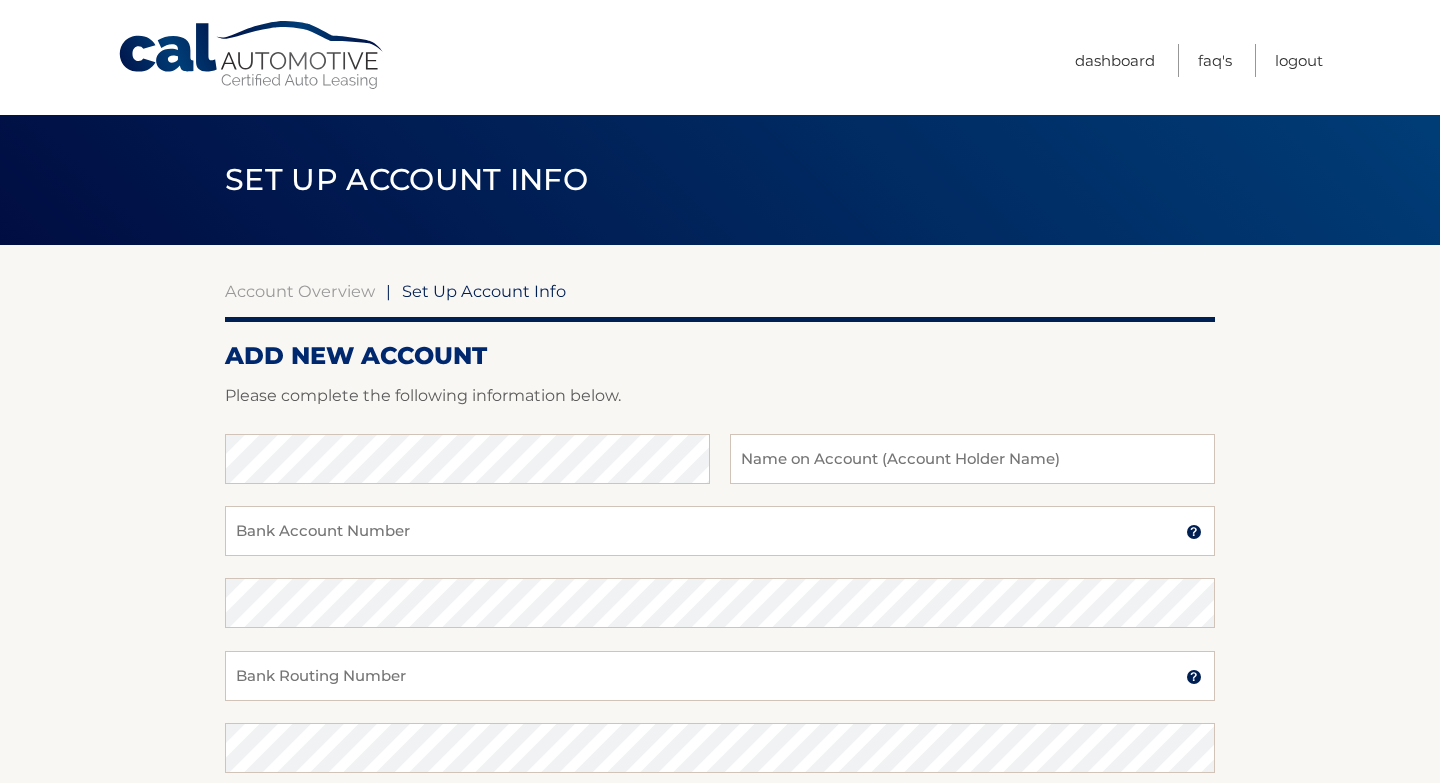 click on "Cal Automotive" at bounding box center [252, 55] 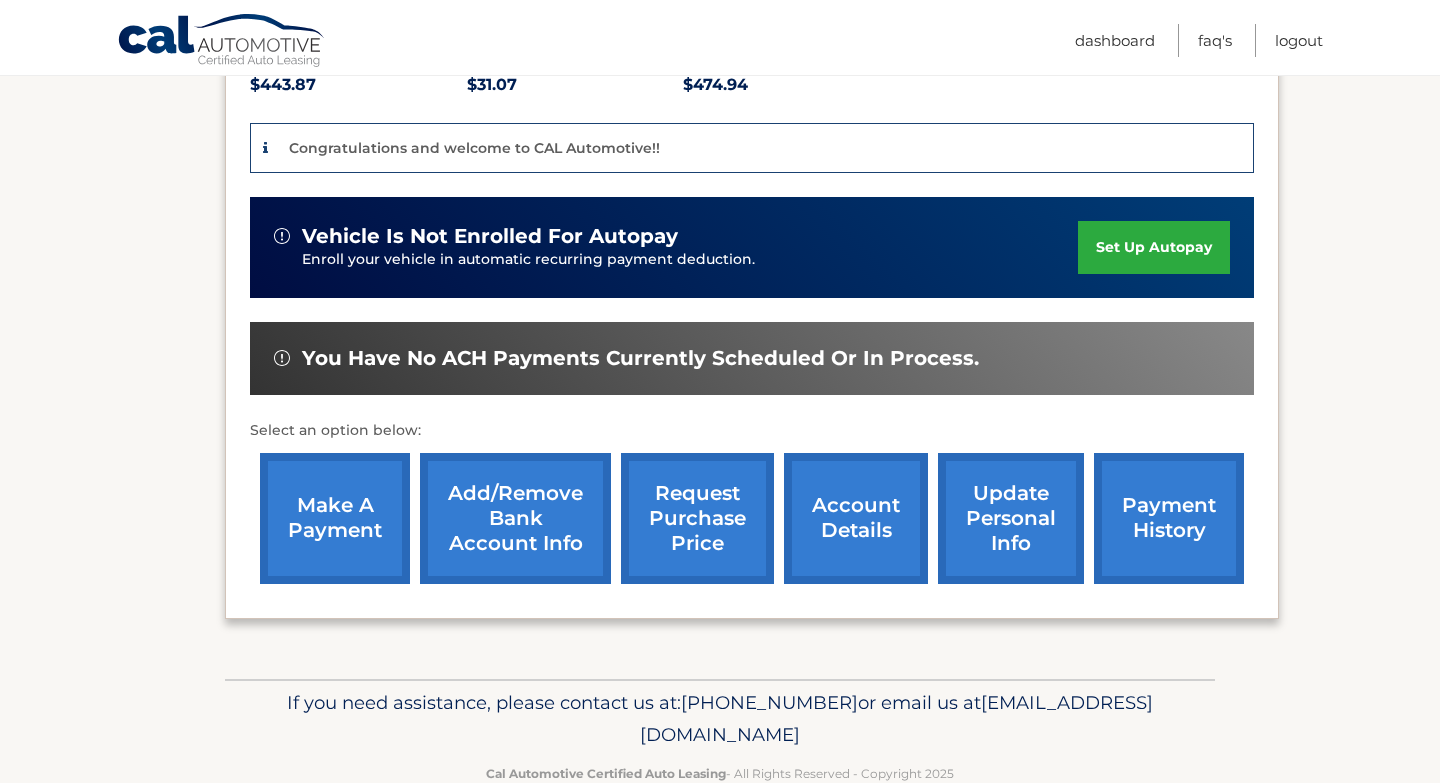 scroll, scrollTop: 502, scrollLeft: 0, axis: vertical 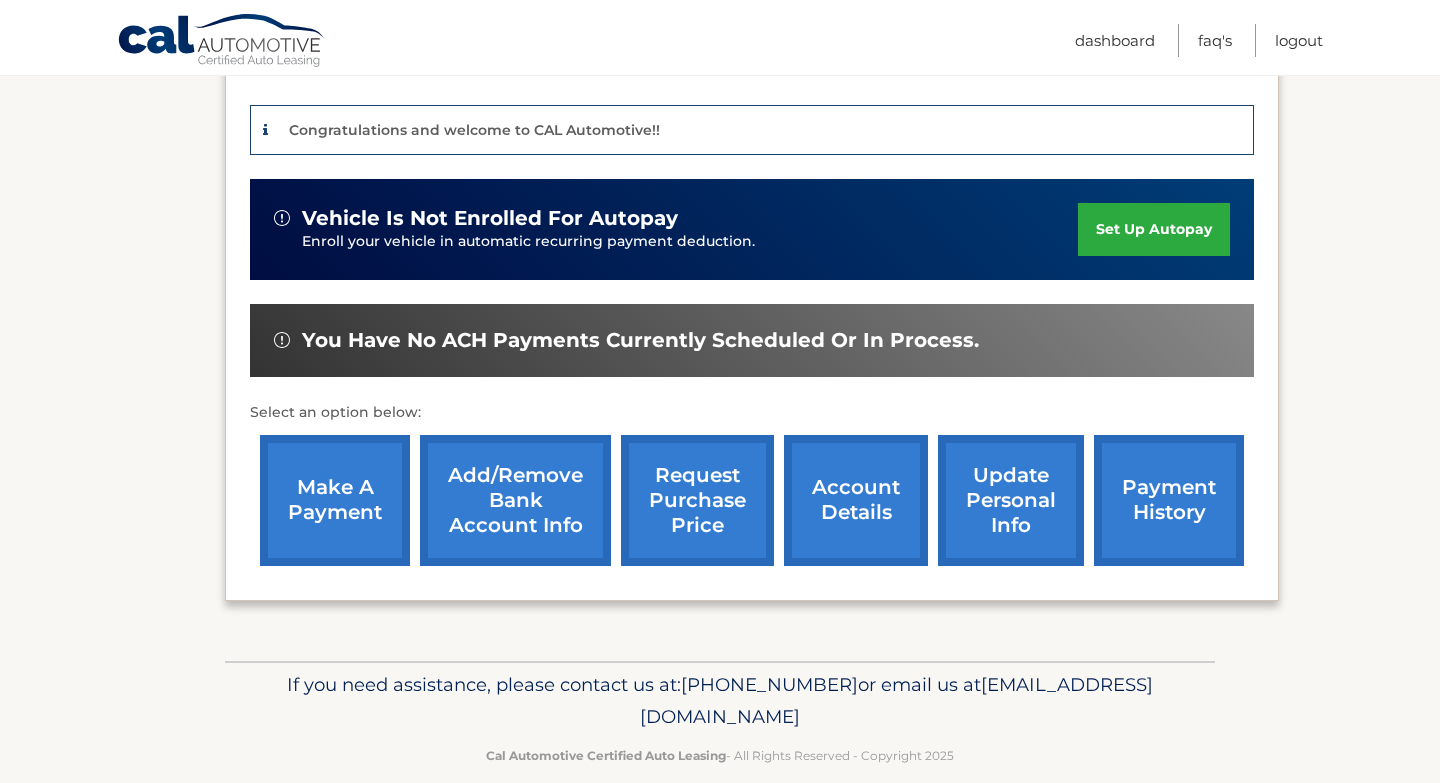 click on "Add/Remove bank account info" at bounding box center (515, 500) 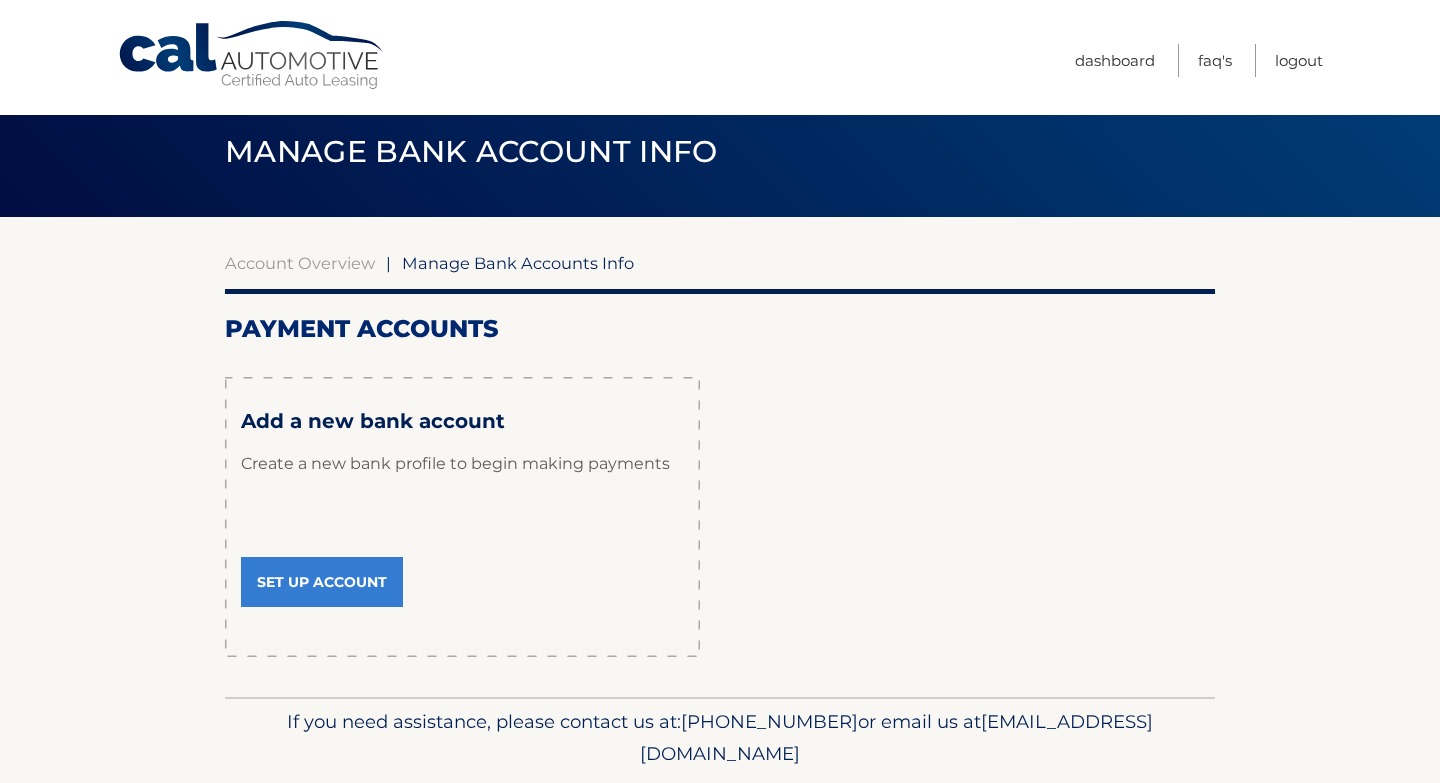 scroll, scrollTop: 0, scrollLeft: 0, axis: both 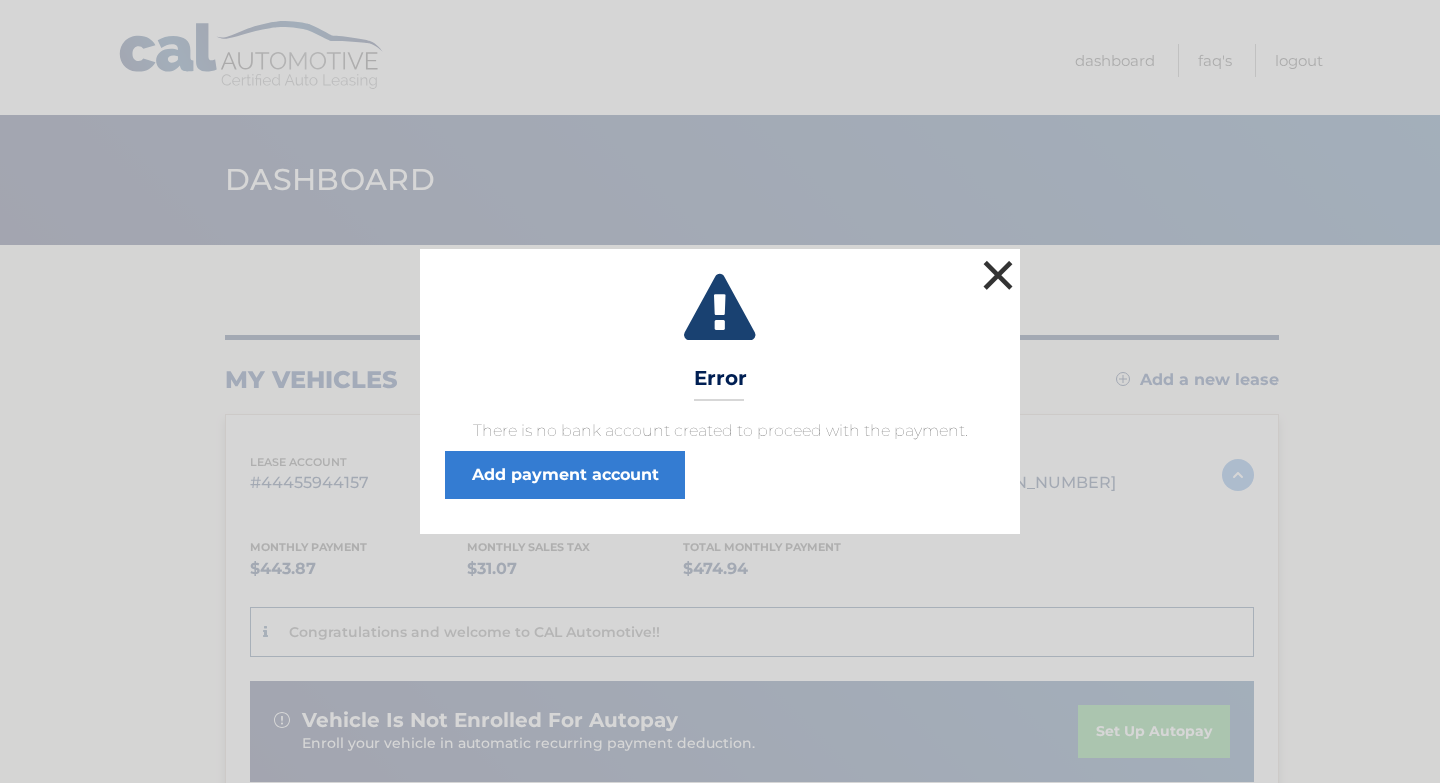 click on "×" at bounding box center (998, 275) 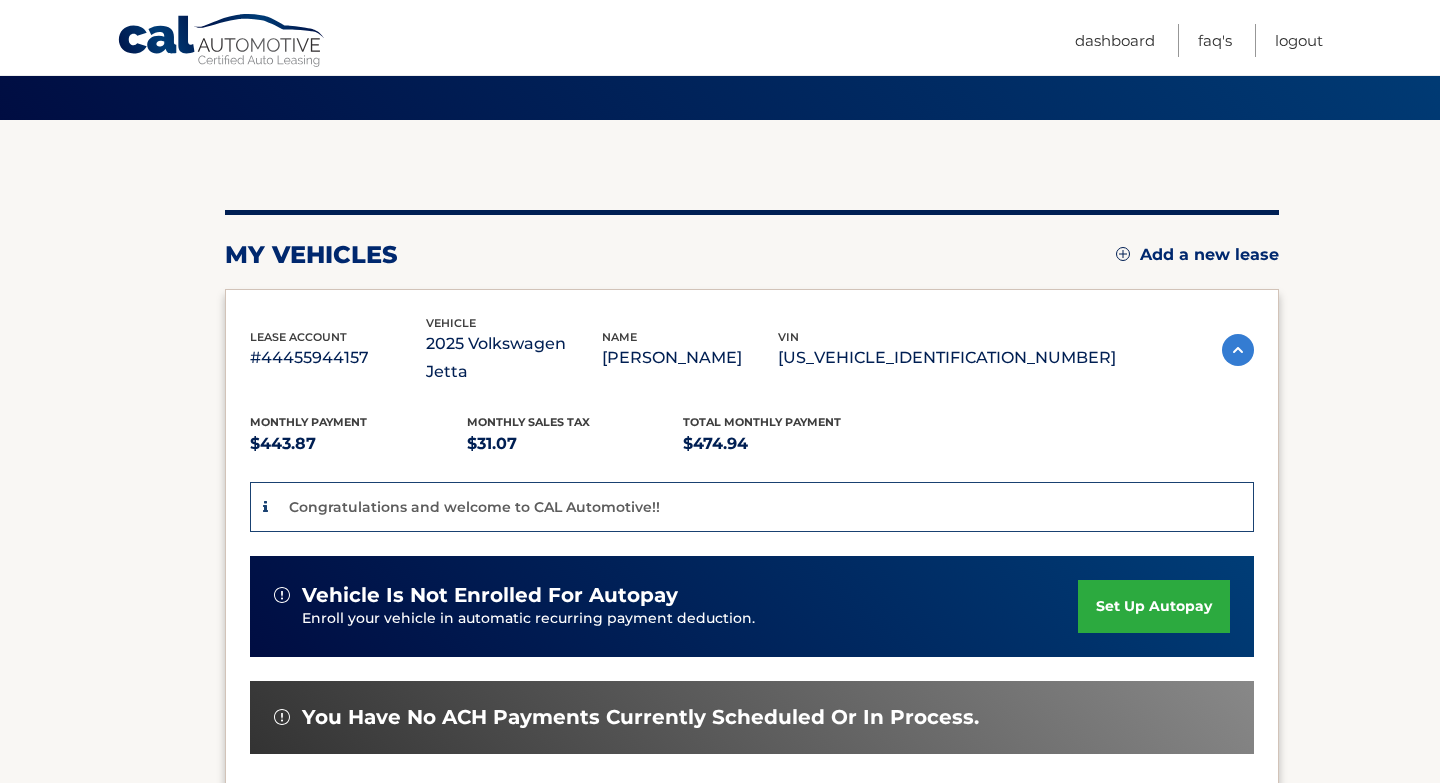 scroll, scrollTop: 0, scrollLeft: 0, axis: both 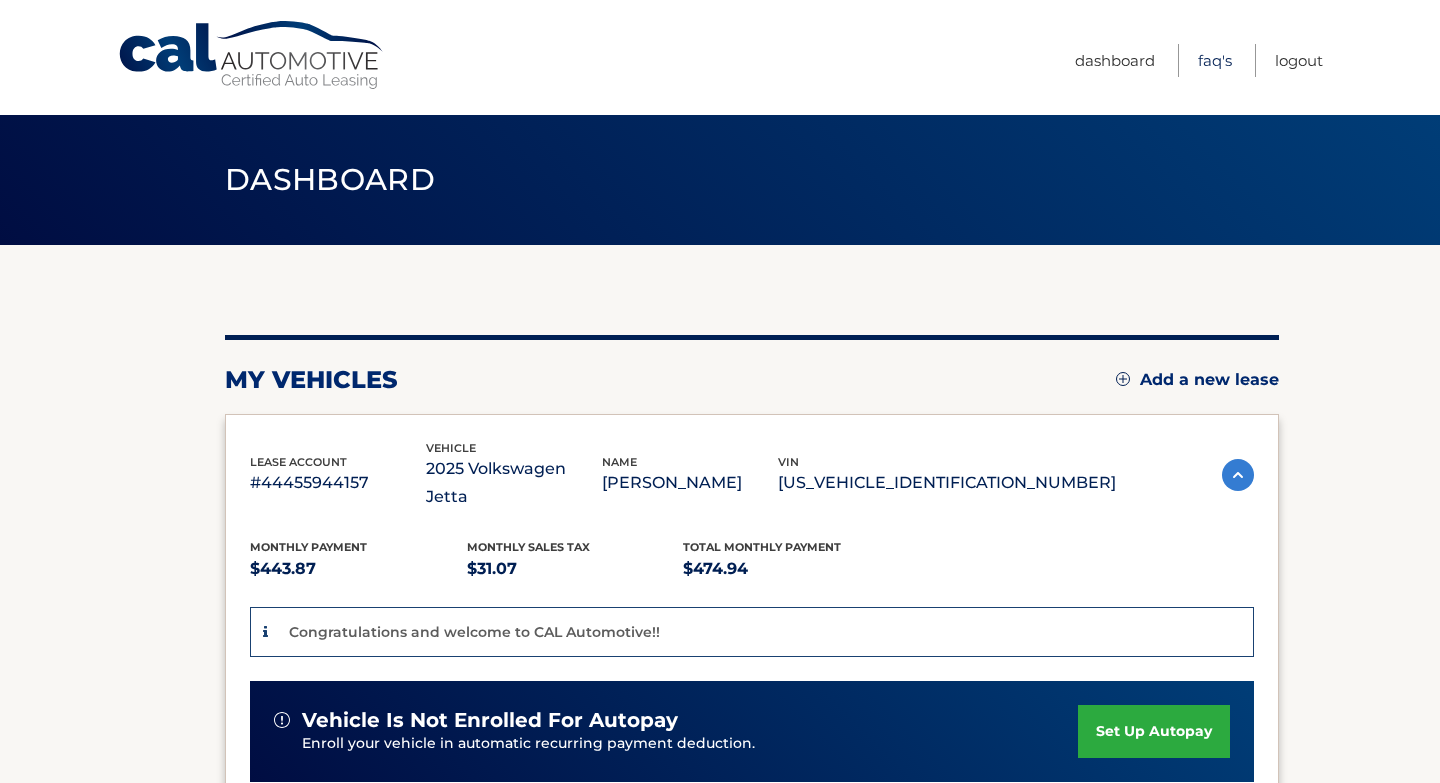 click on "FAQ's" at bounding box center (1215, 60) 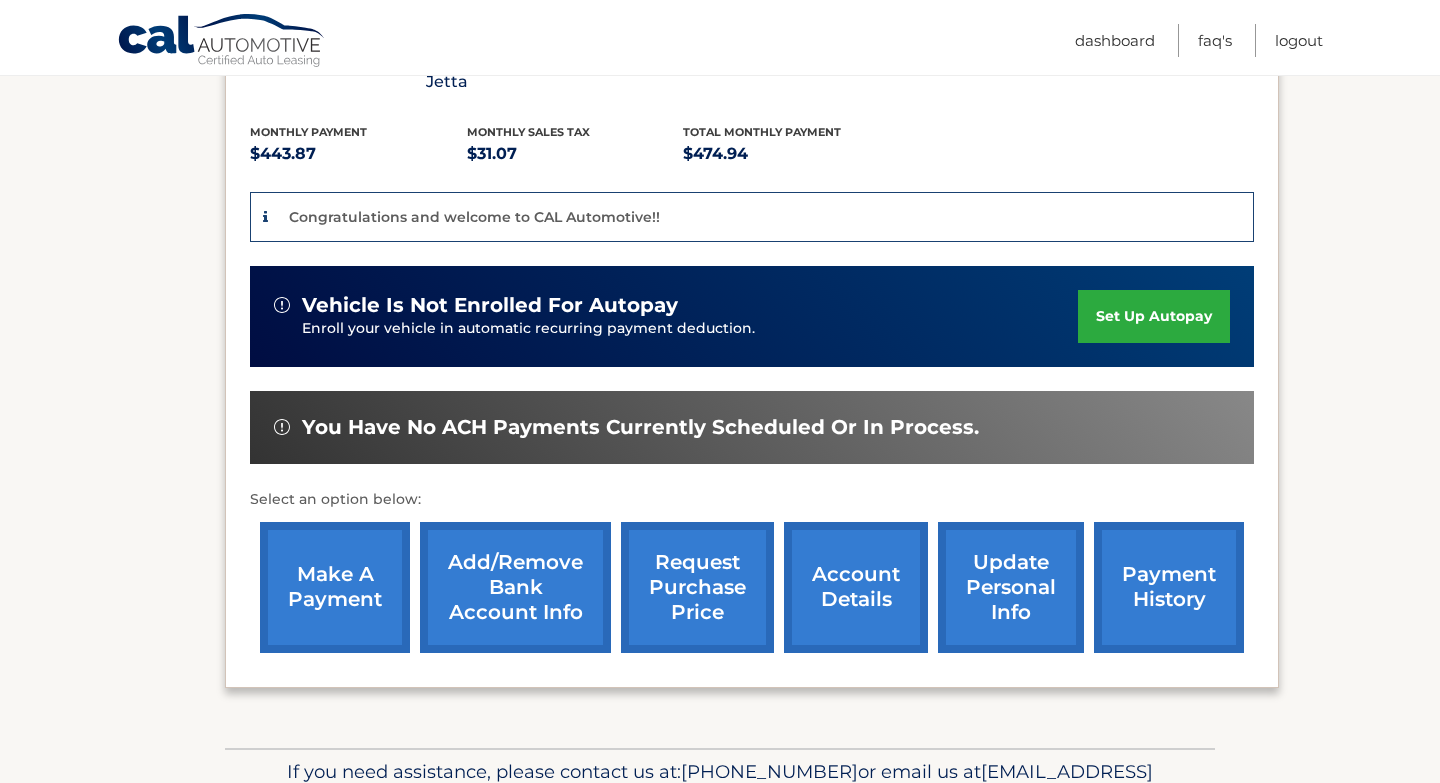 scroll, scrollTop: 435, scrollLeft: 0, axis: vertical 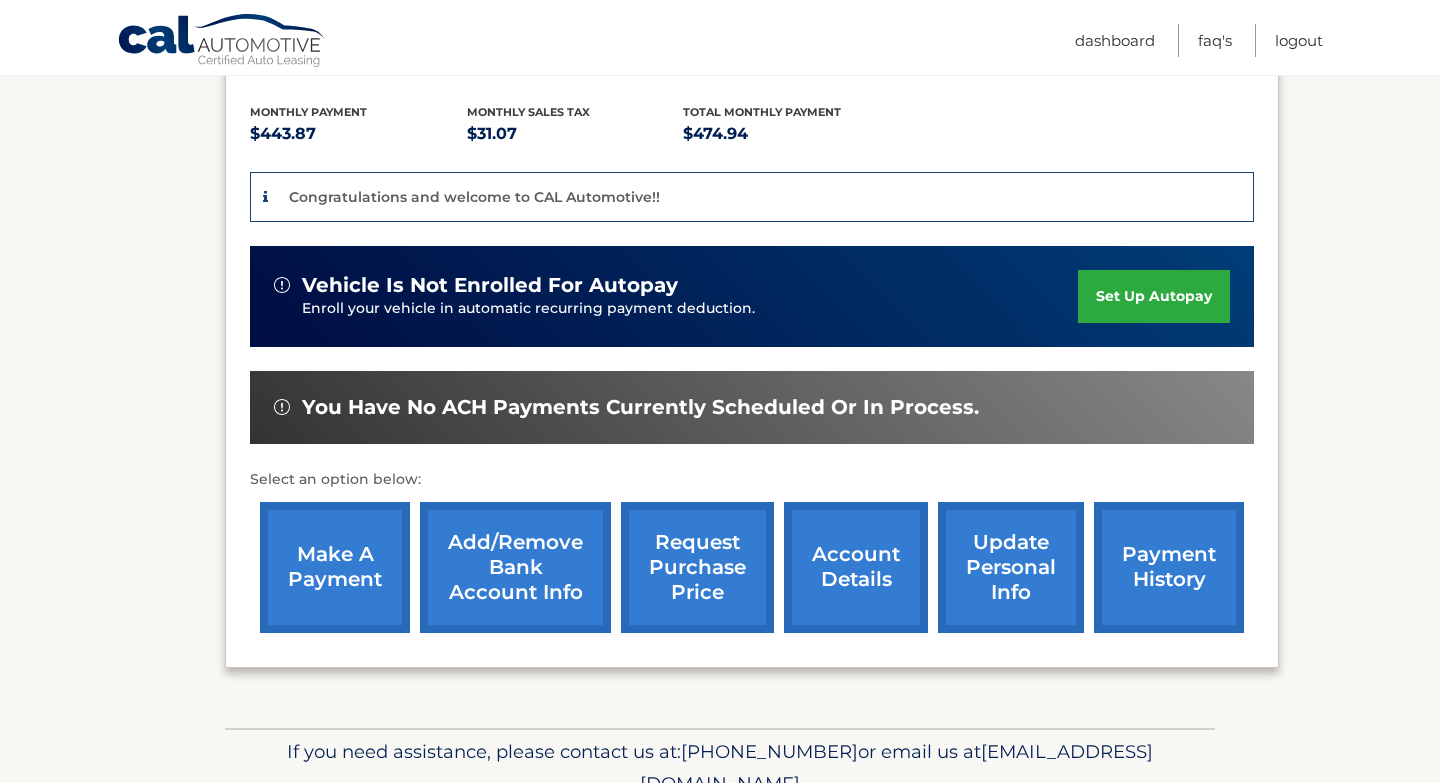click on "make a payment" at bounding box center [335, 567] 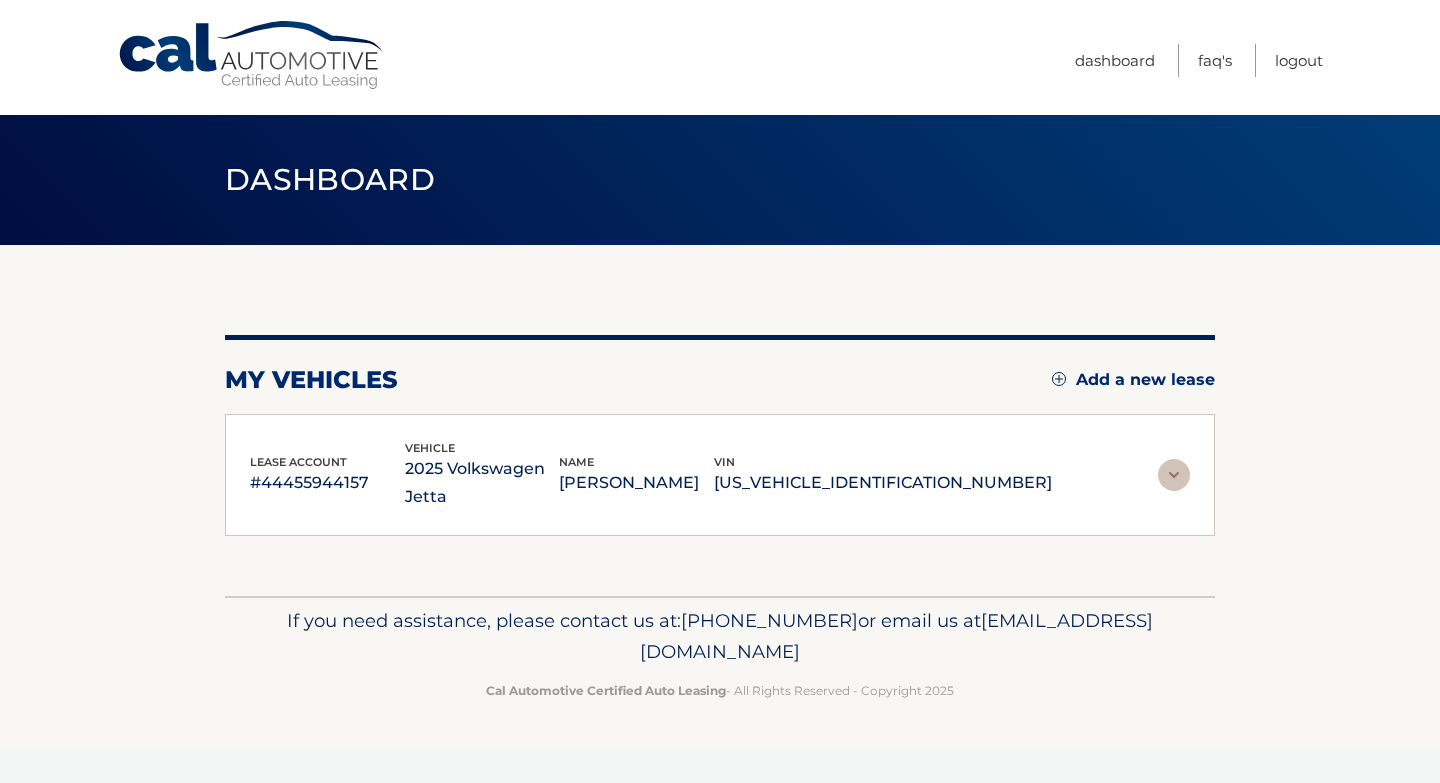scroll, scrollTop: 0, scrollLeft: 0, axis: both 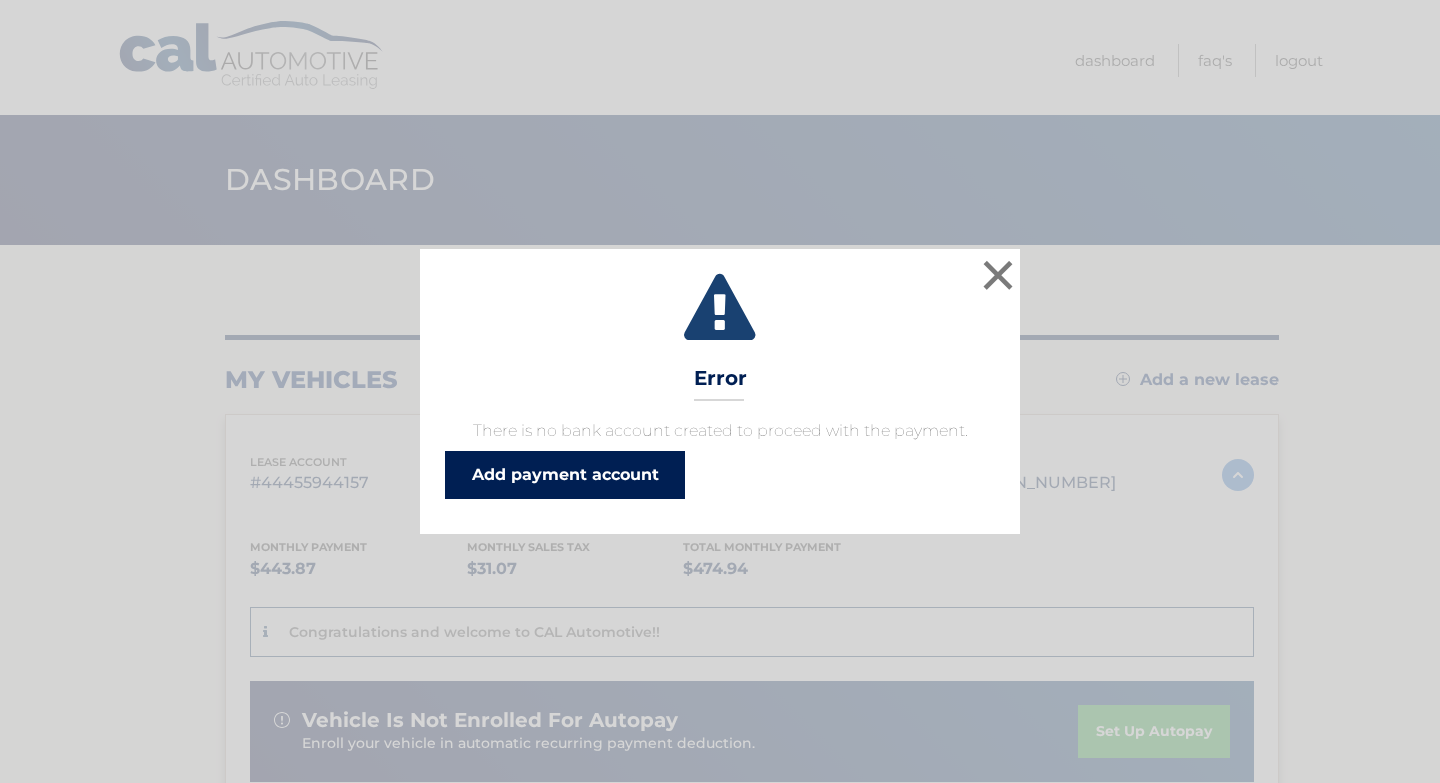 click on "Add payment account" at bounding box center (565, 475) 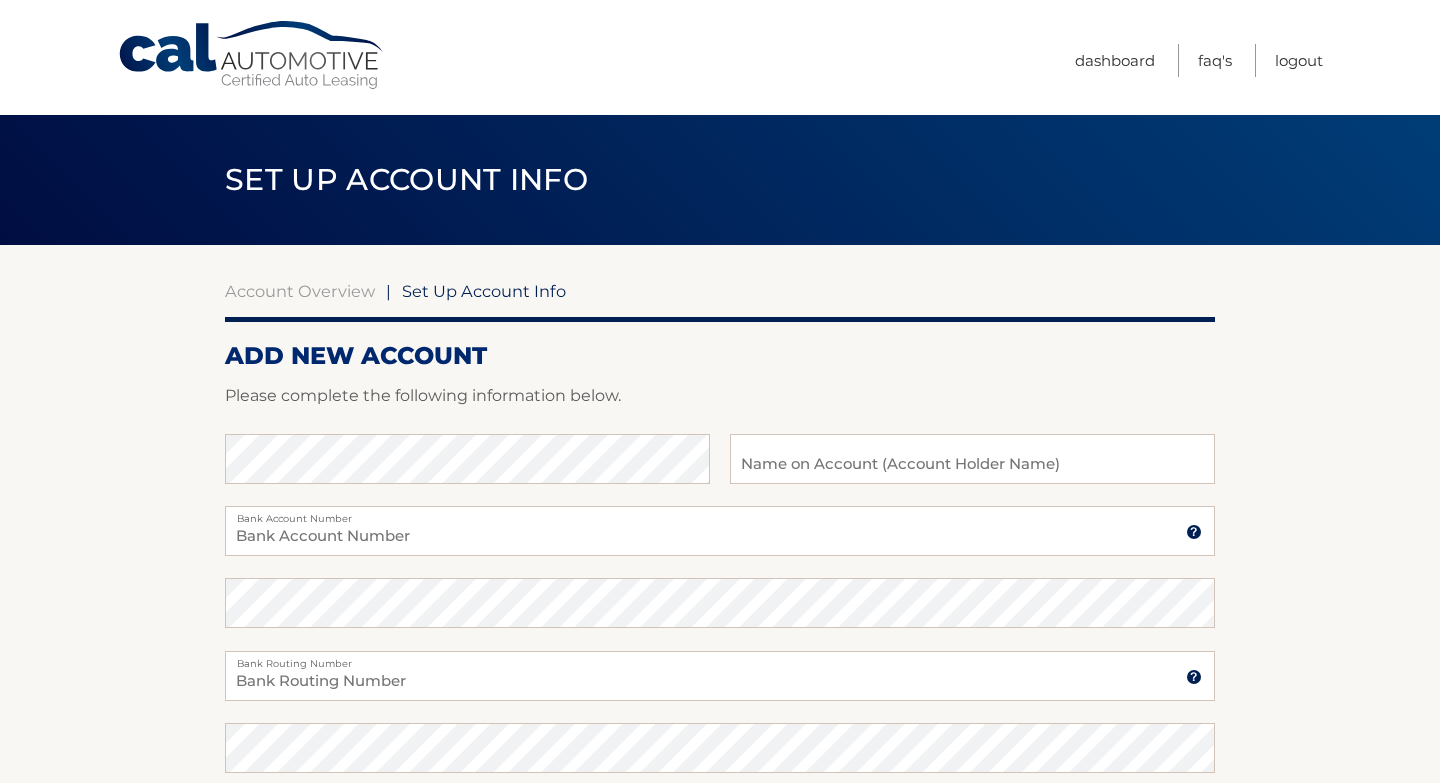 scroll, scrollTop: 0, scrollLeft: 0, axis: both 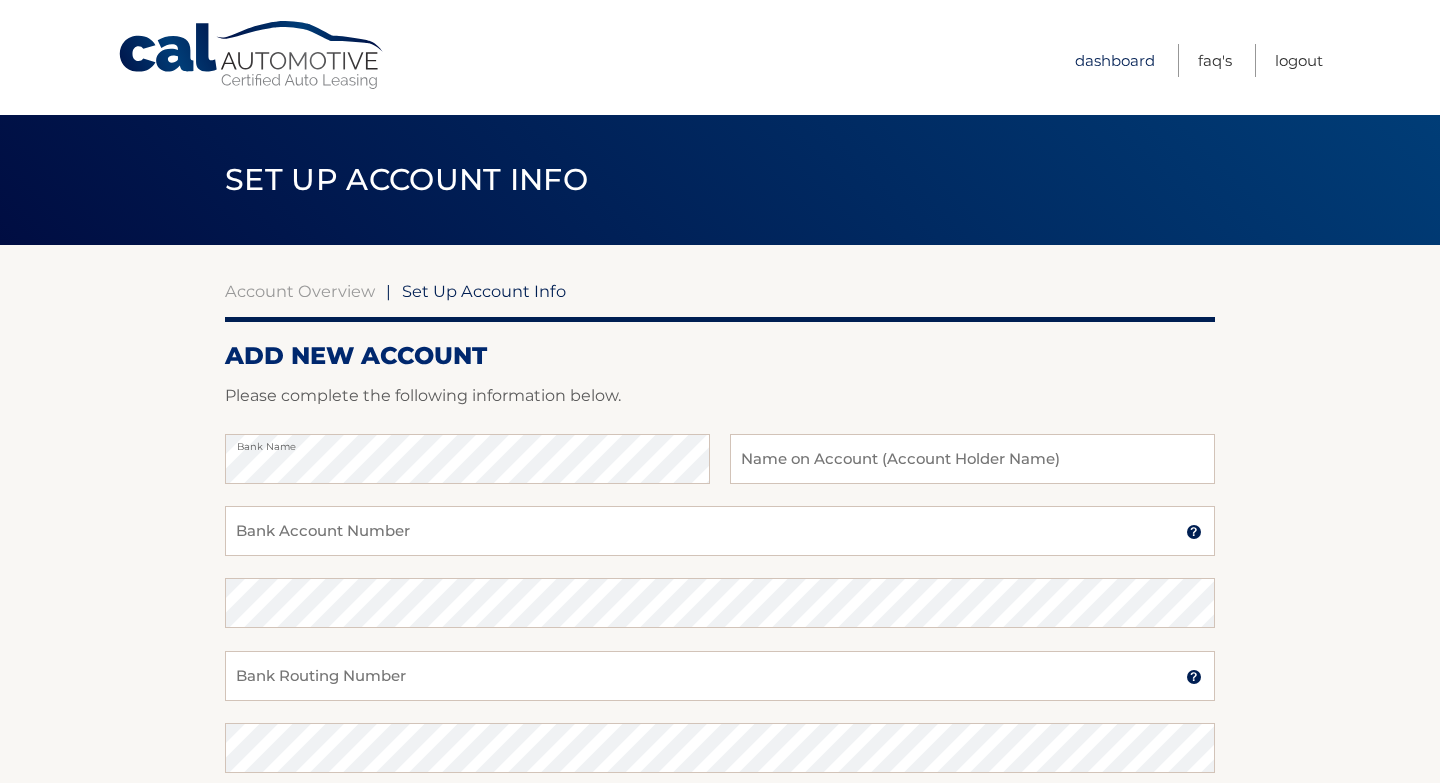 click on "Dashboard" at bounding box center [1115, 60] 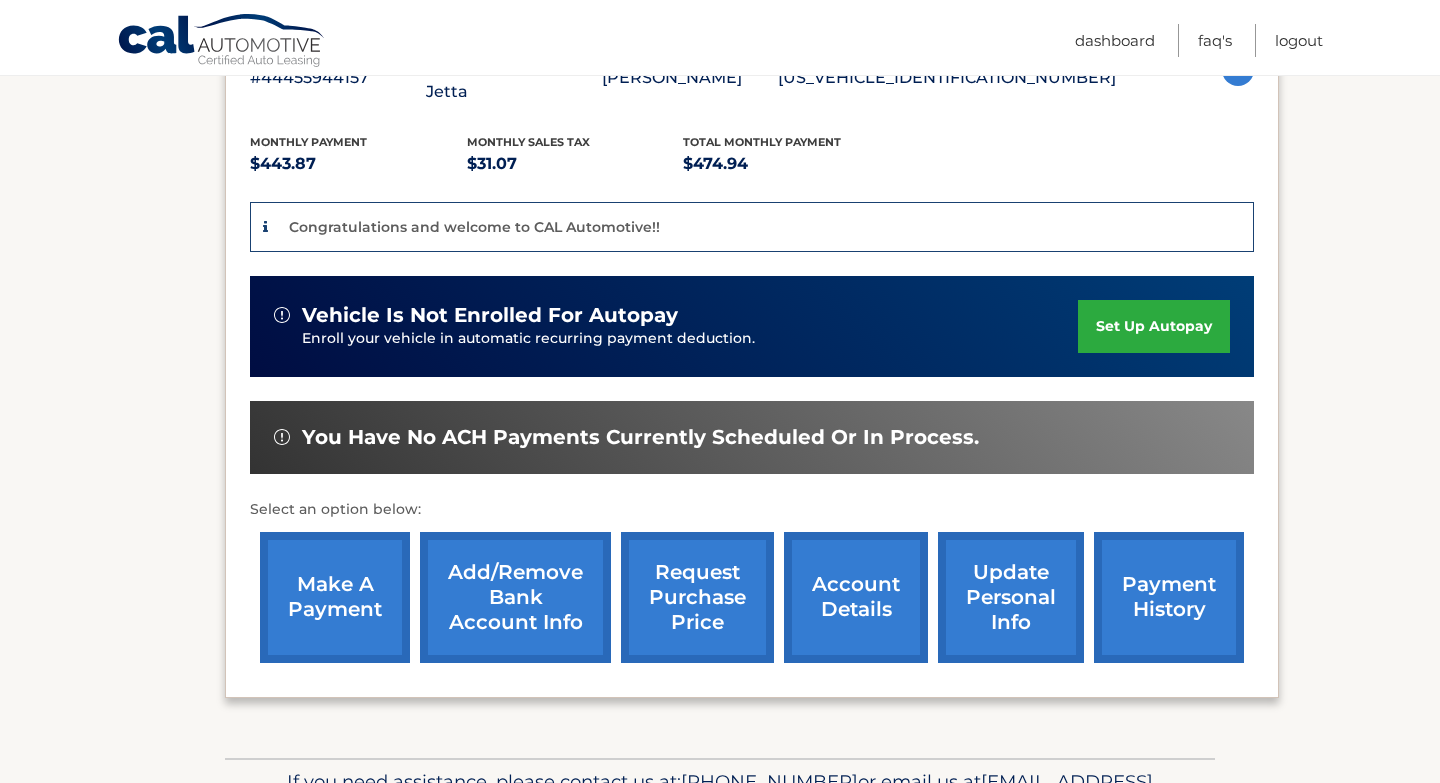 scroll, scrollTop: 406, scrollLeft: 0, axis: vertical 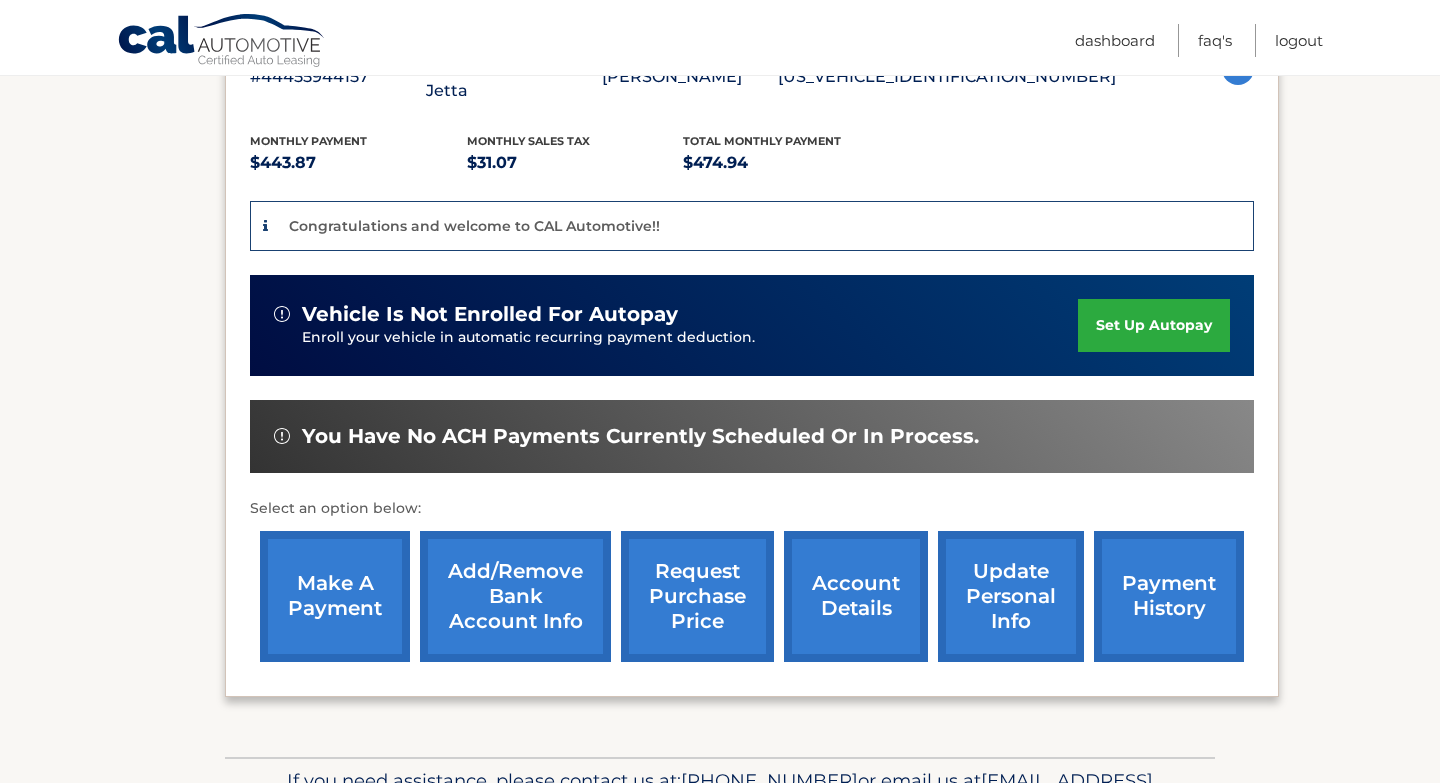 click on "account details" at bounding box center [856, 596] 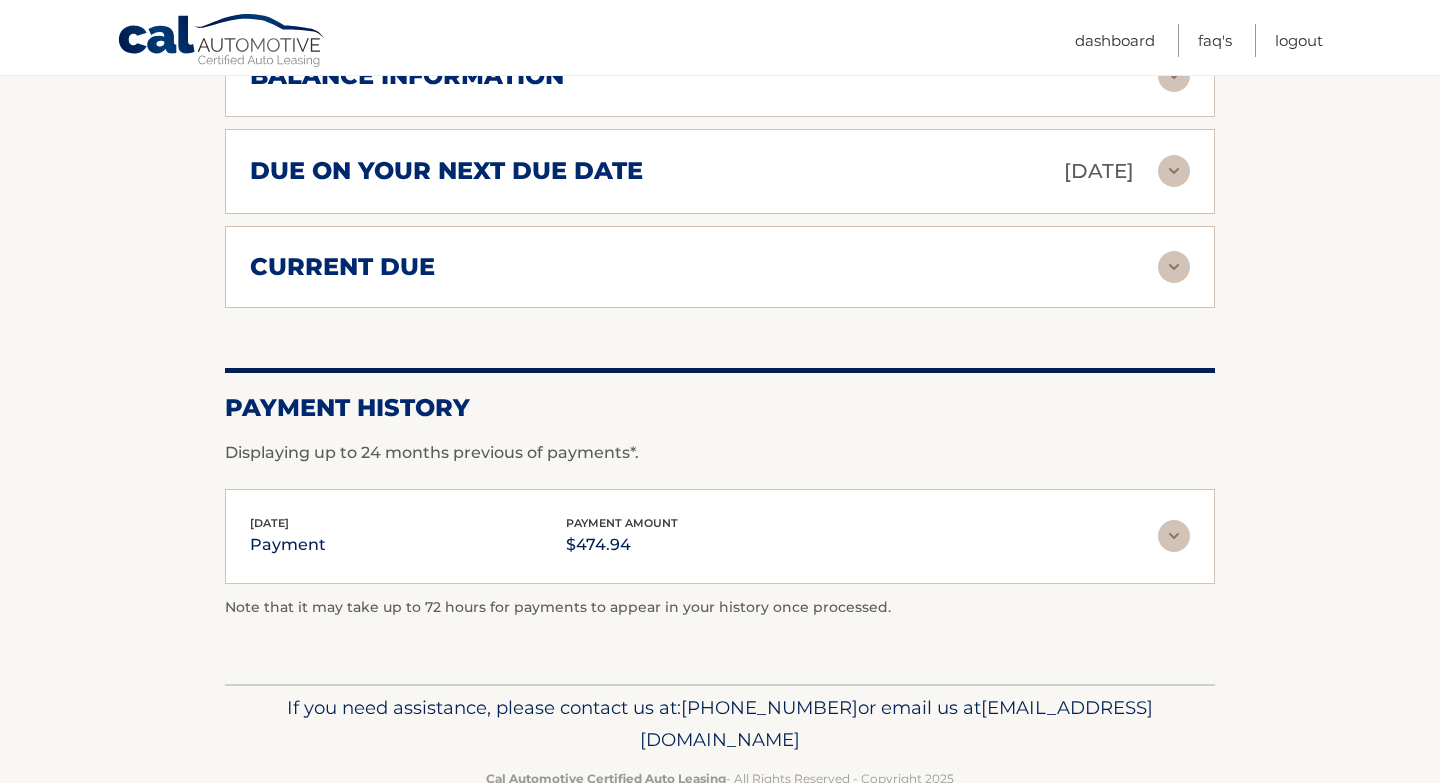 scroll, scrollTop: 1338, scrollLeft: 0, axis: vertical 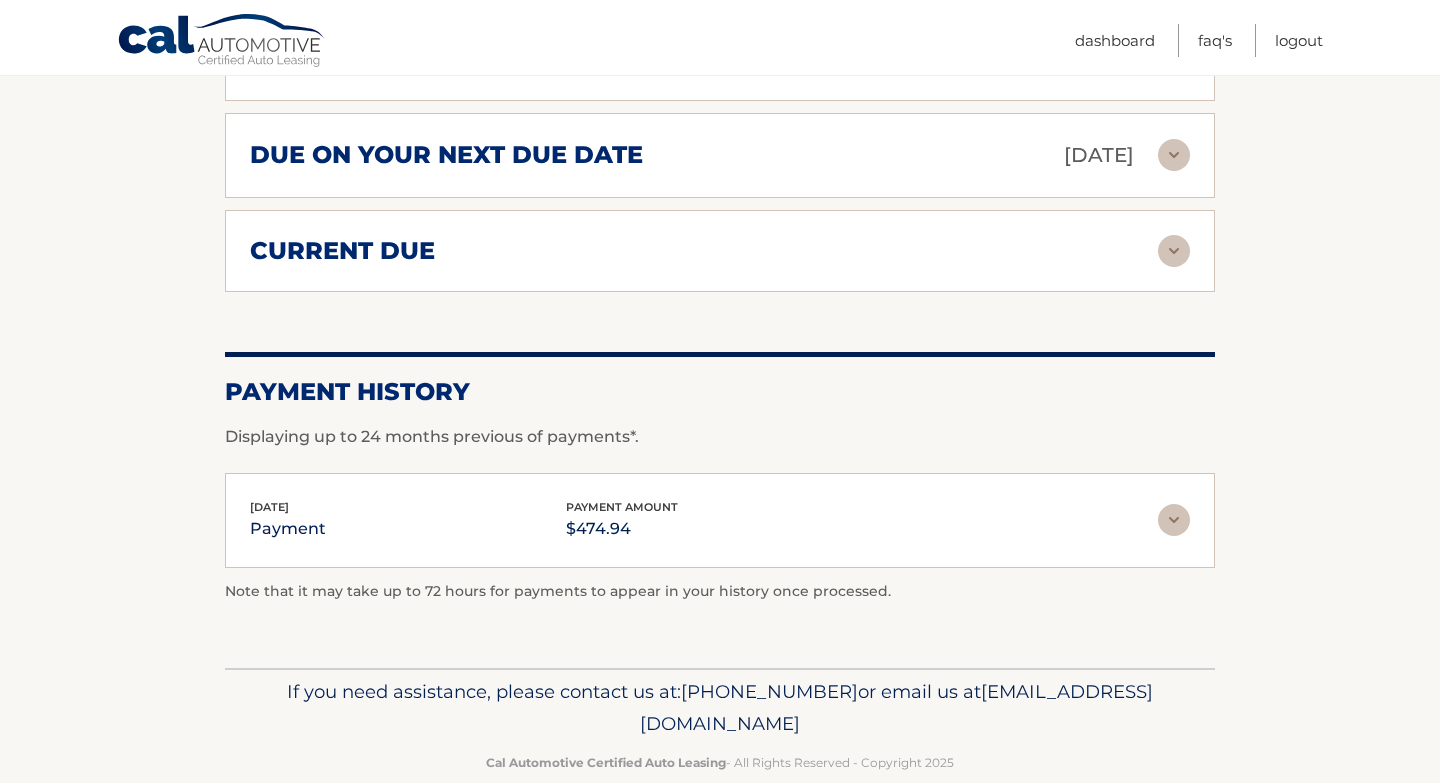 click at bounding box center [1174, 251] 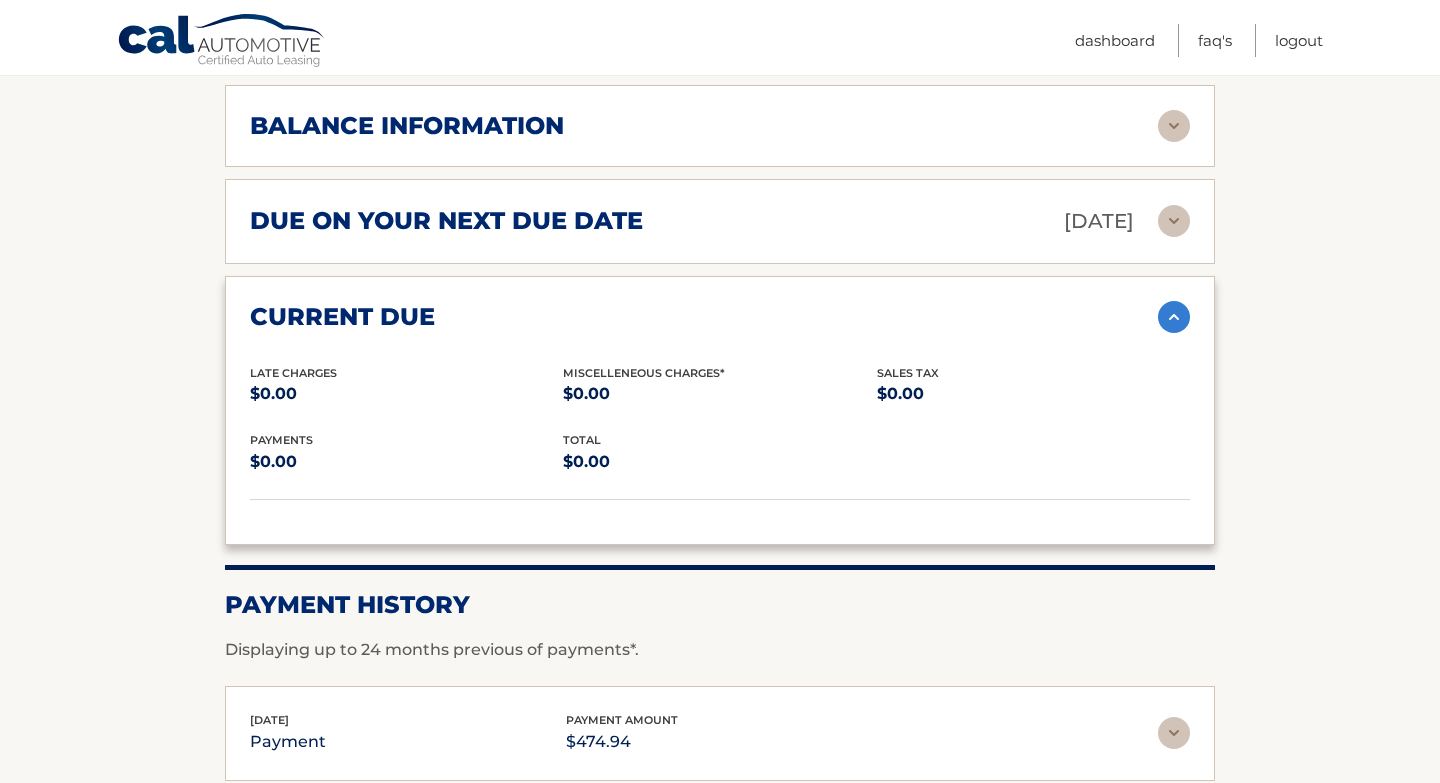 scroll, scrollTop: 1245, scrollLeft: 0, axis: vertical 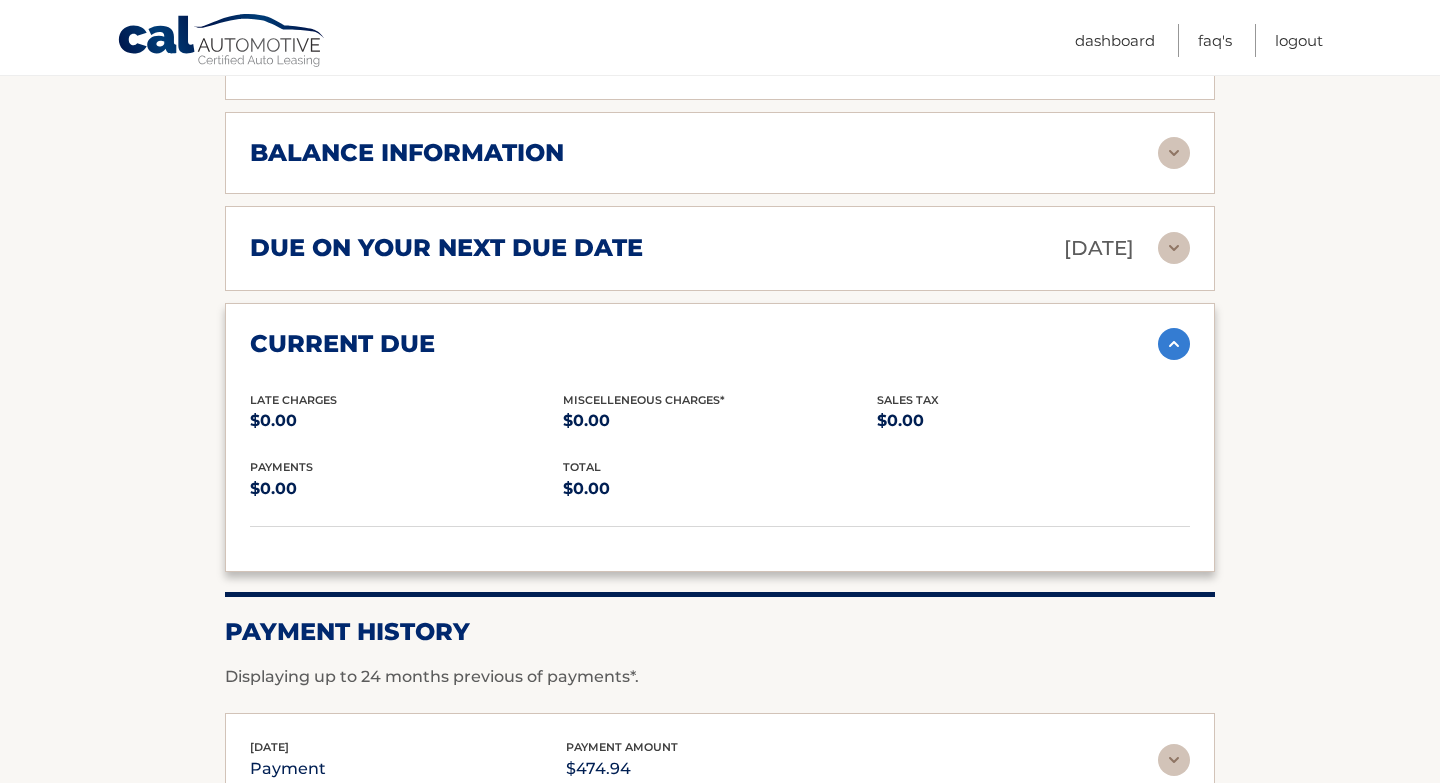 click at bounding box center (1174, 248) 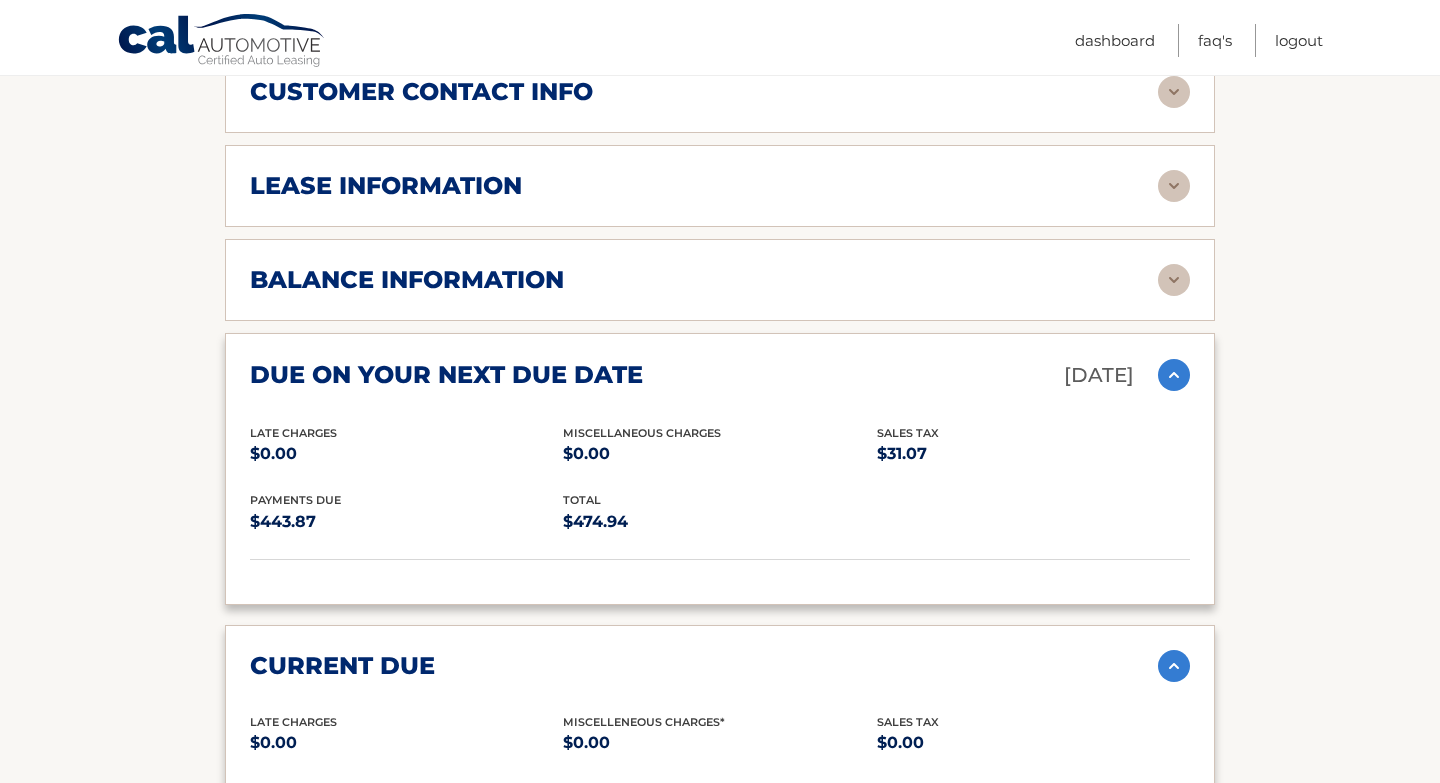 scroll, scrollTop: 1111, scrollLeft: 0, axis: vertical 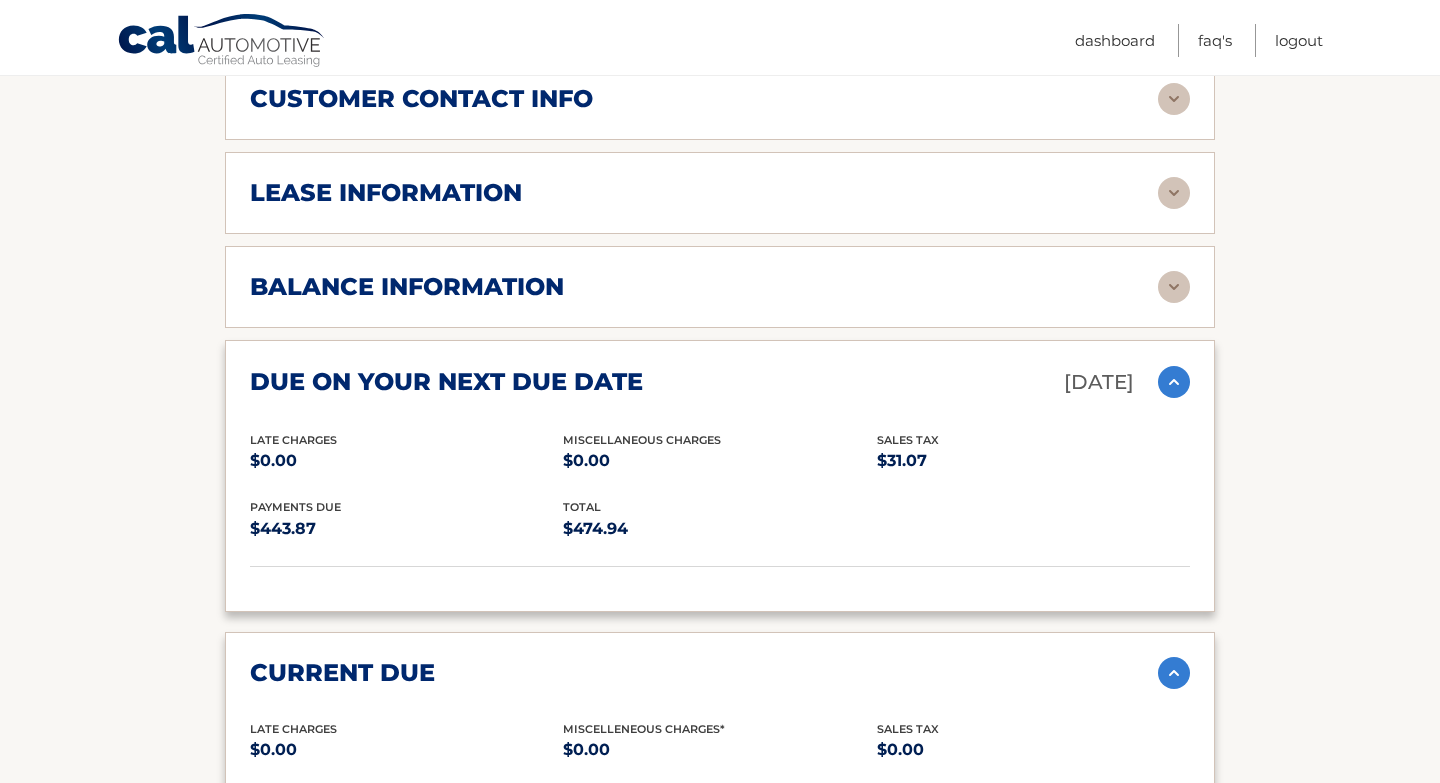 click at bounding box center [1174, 287] 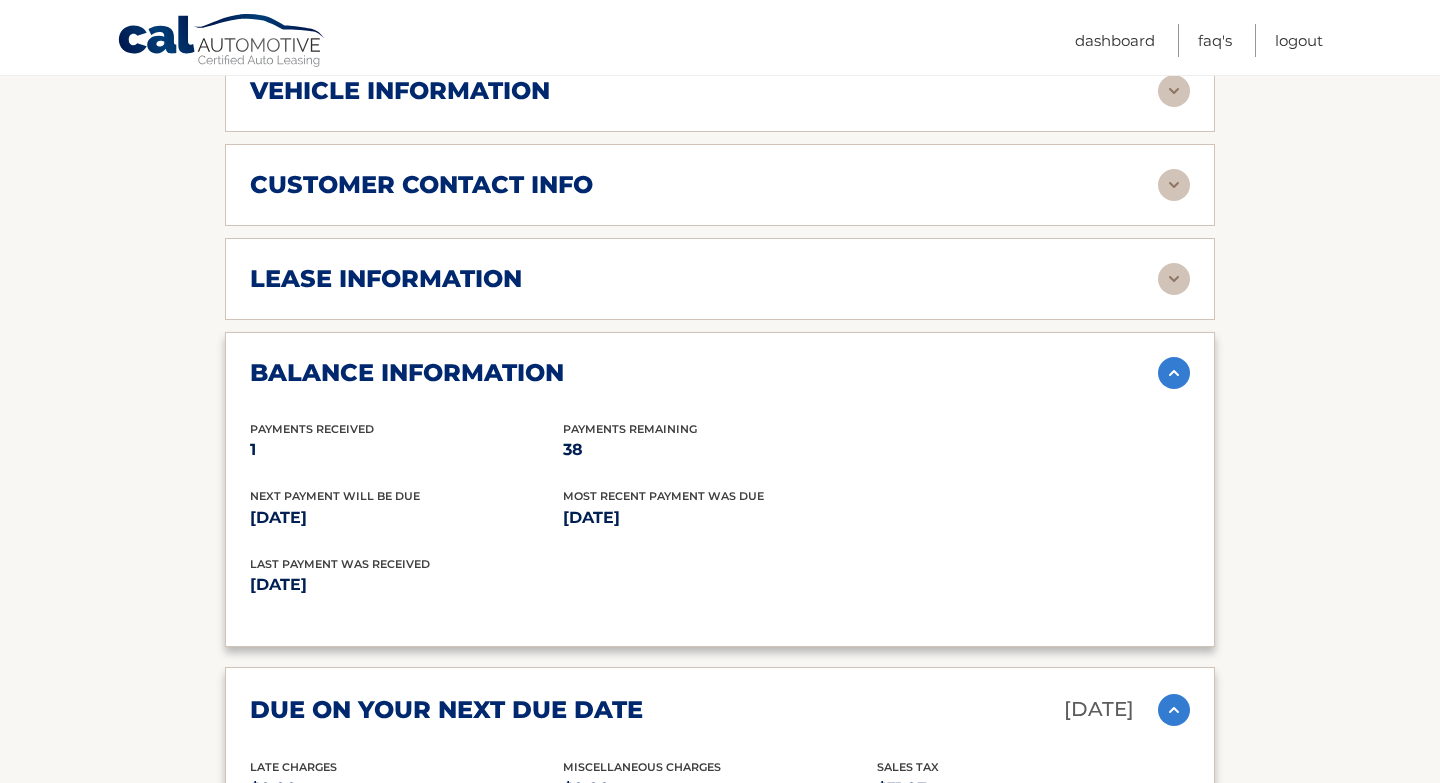 scroll, scrollTop: 1010, scrollLeft: 0, axis: vertical 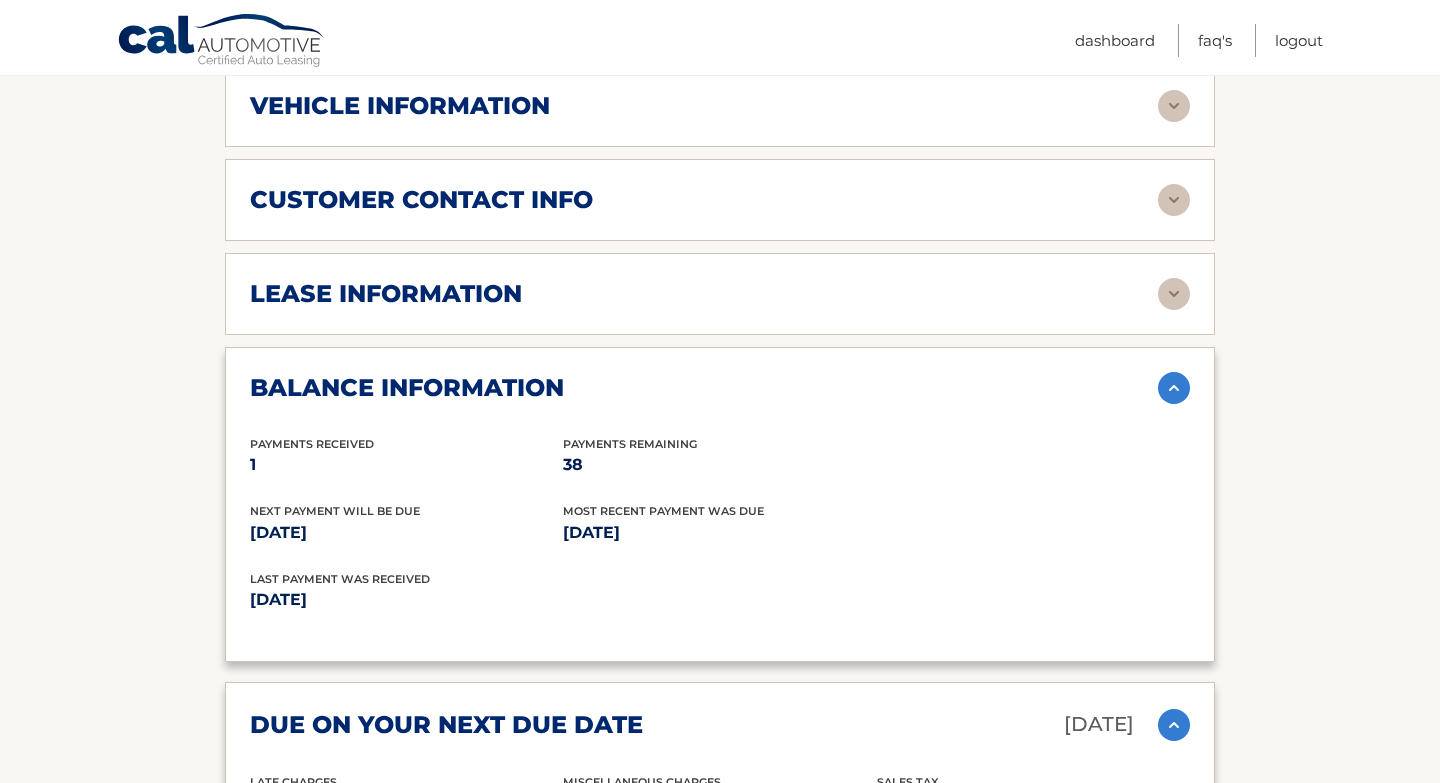 click at bounding box center [1174, 294] 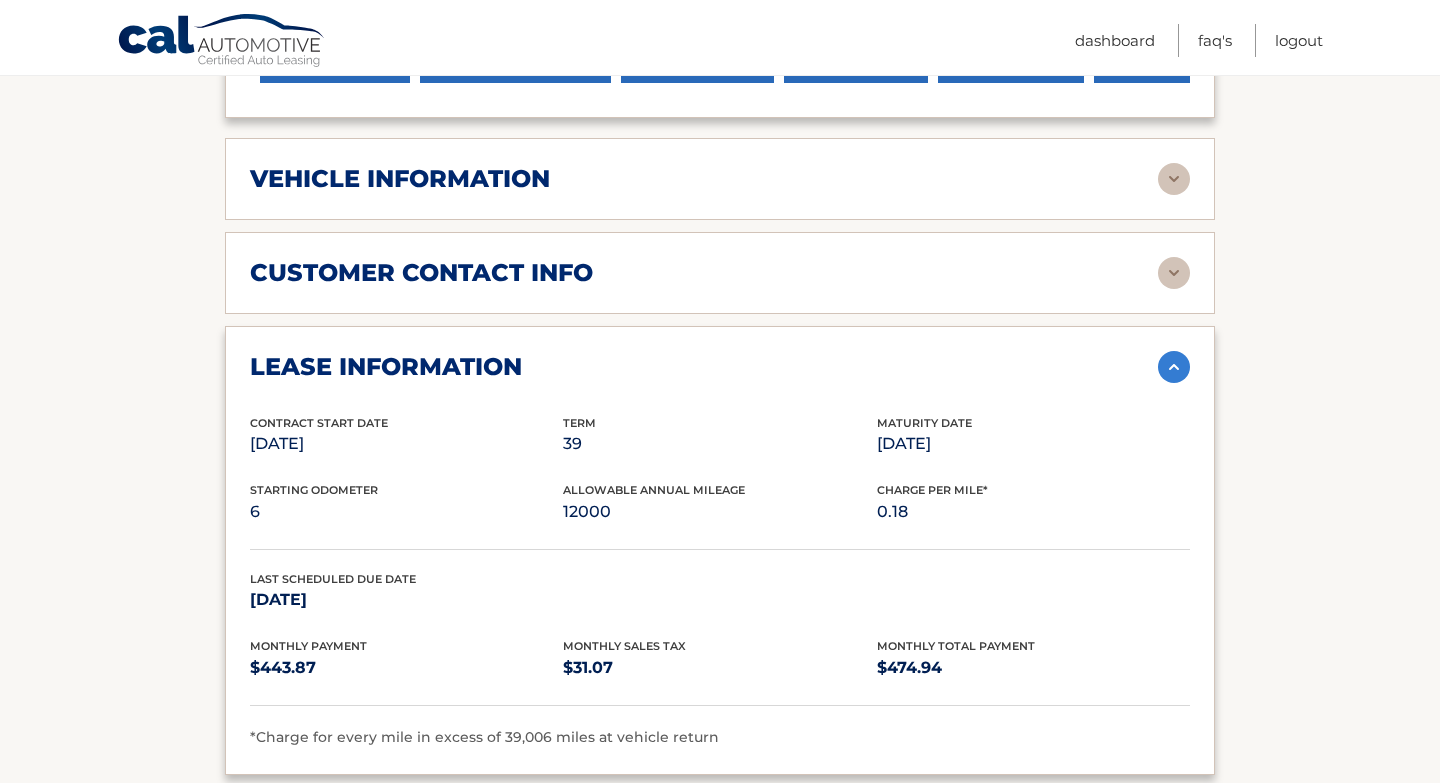 scroll, scrollTop: 933, scrollLeft: 0, axis: vertical 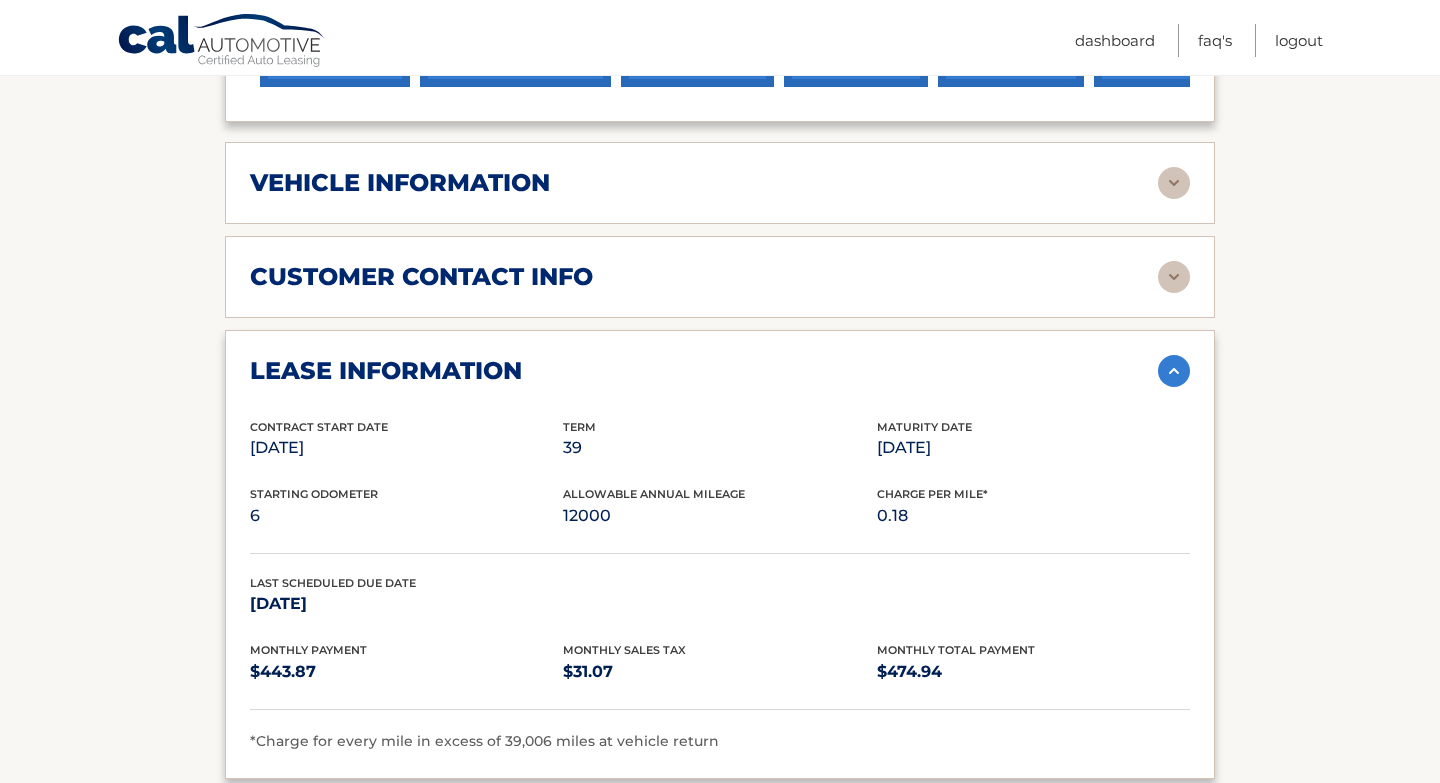 click at bounding box center (1174, 277) 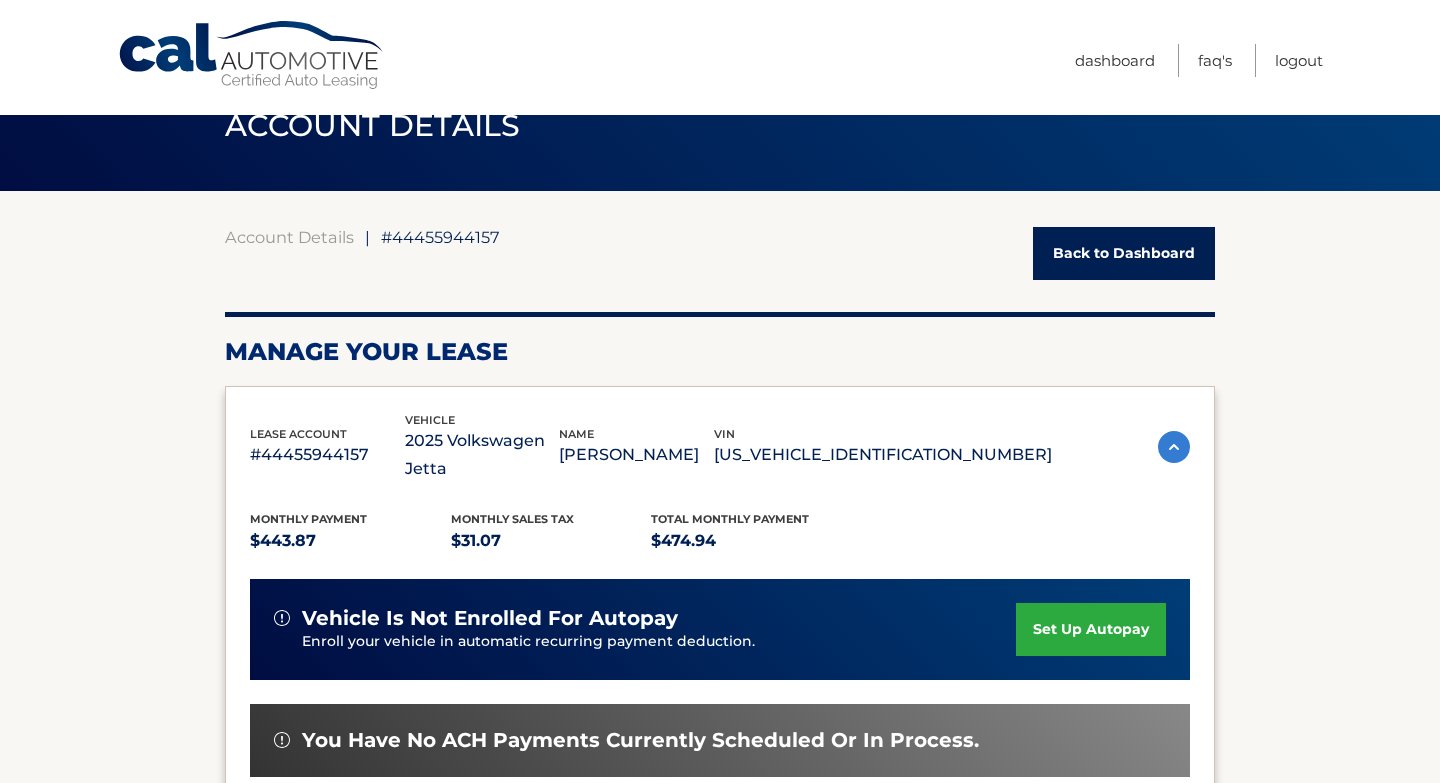 scroll, scrollTop: 68, scrollLeft: 0, axis: vertical 